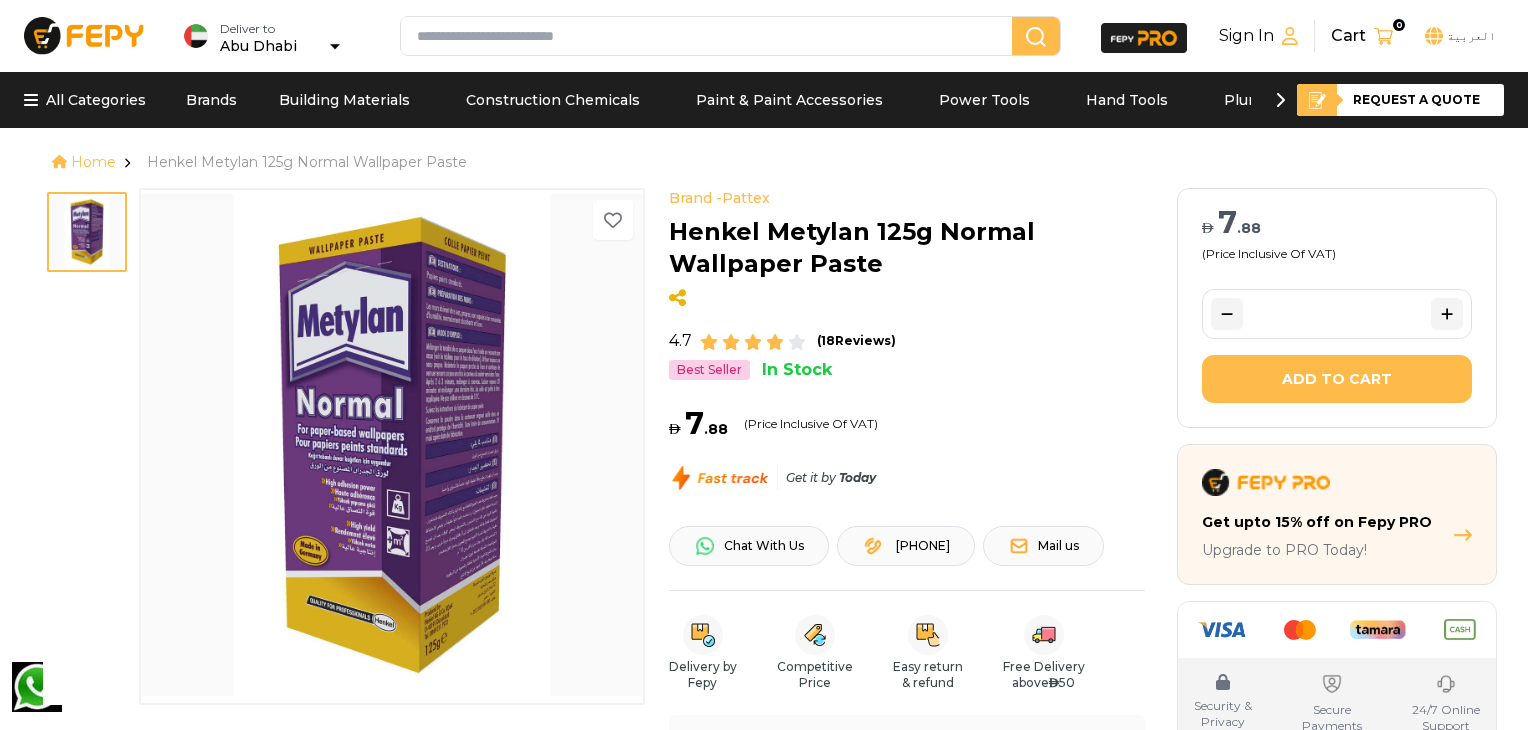 scroll, scrollTop: 32, scrollLeft: 0, axis: vertical 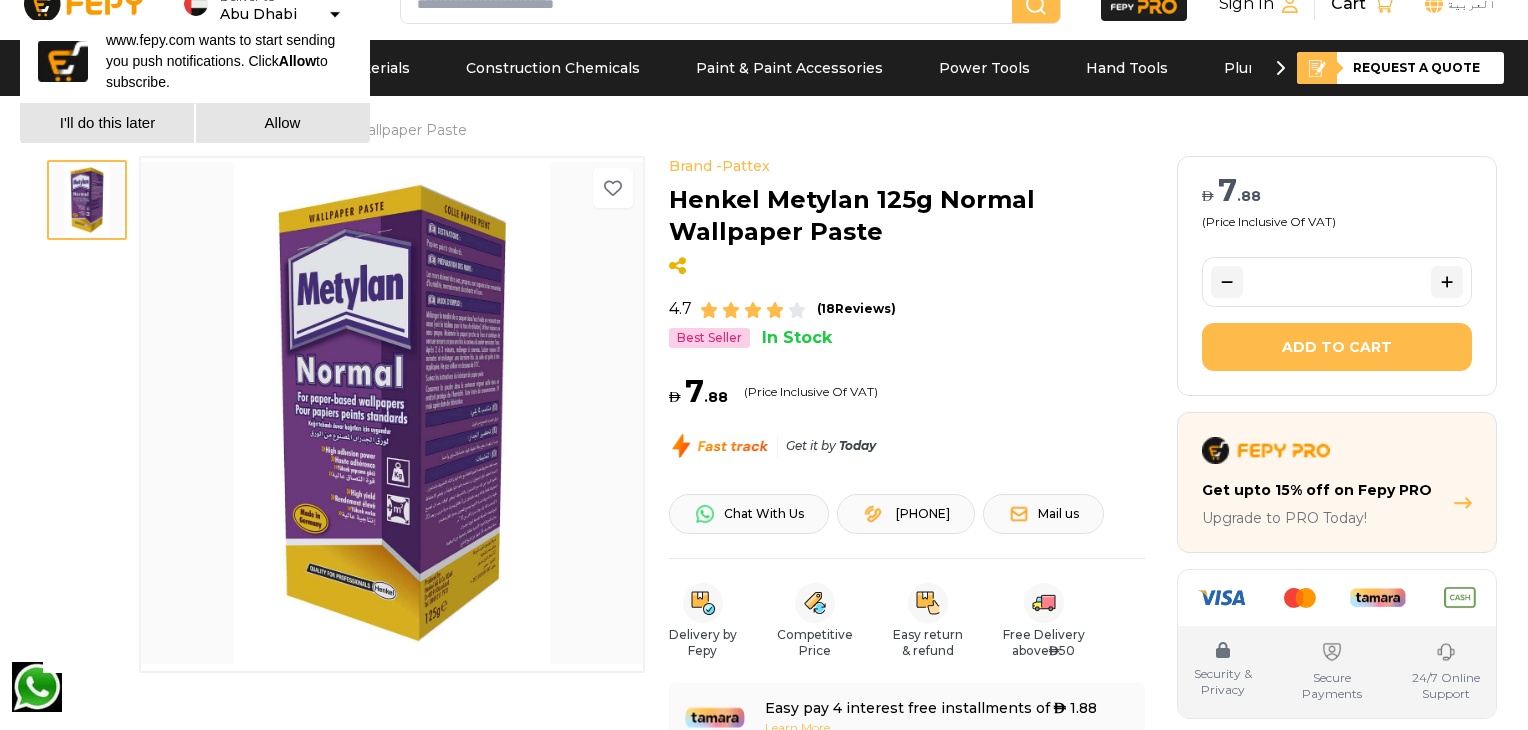 click at bounding box center [1447, 282] 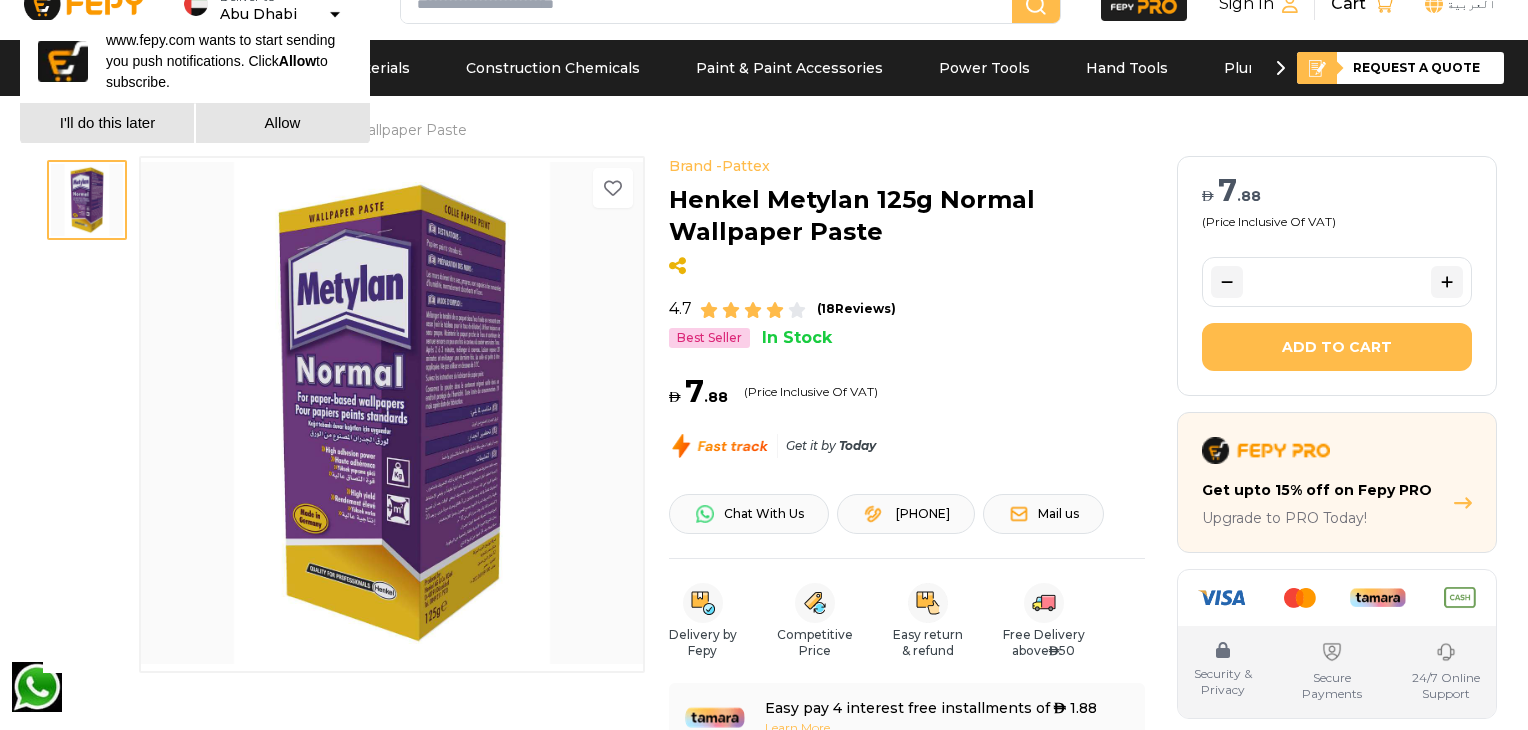 click on "Add to Cart" at bounding box center (1337, 347) 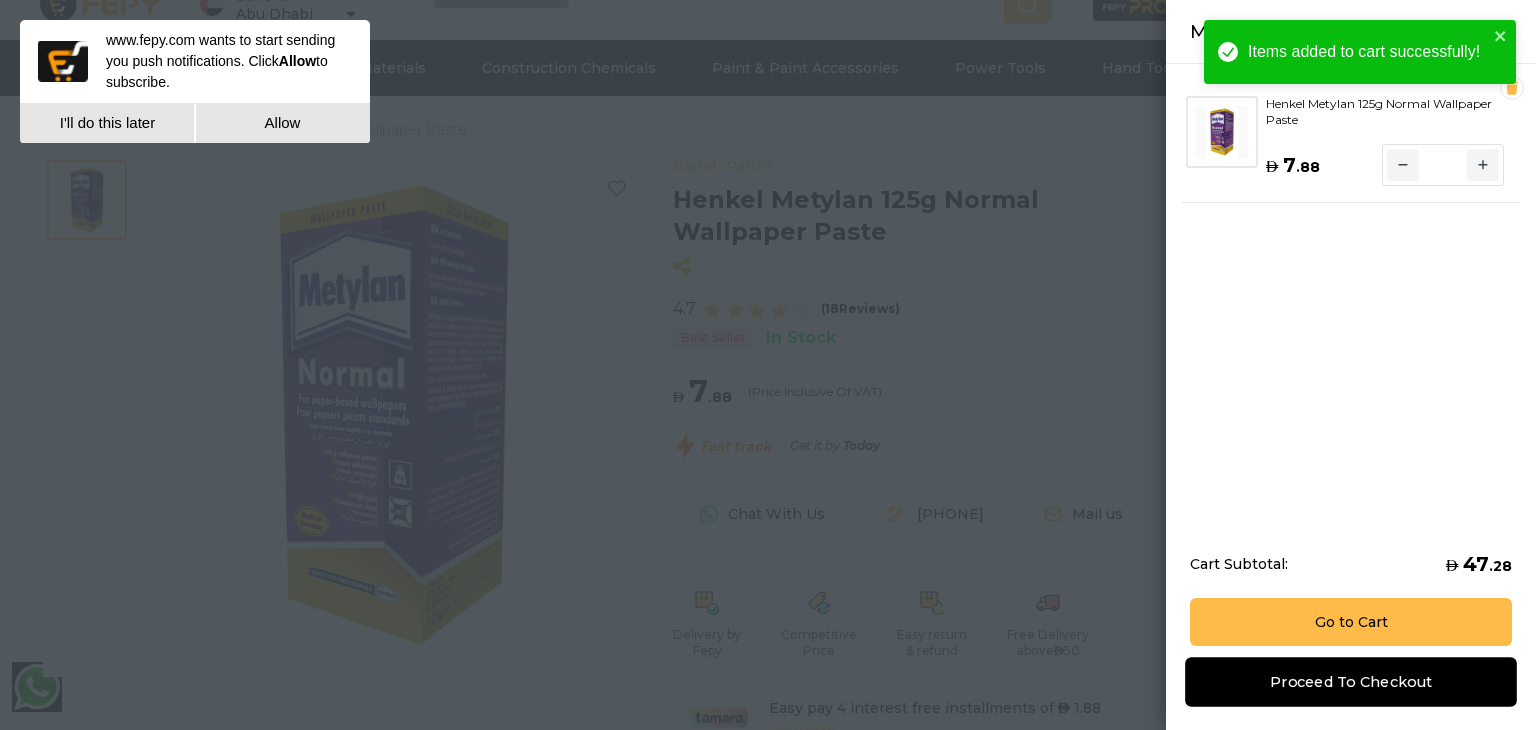 click on "Proceed To Checkout" at bounding box center (1351, 681) 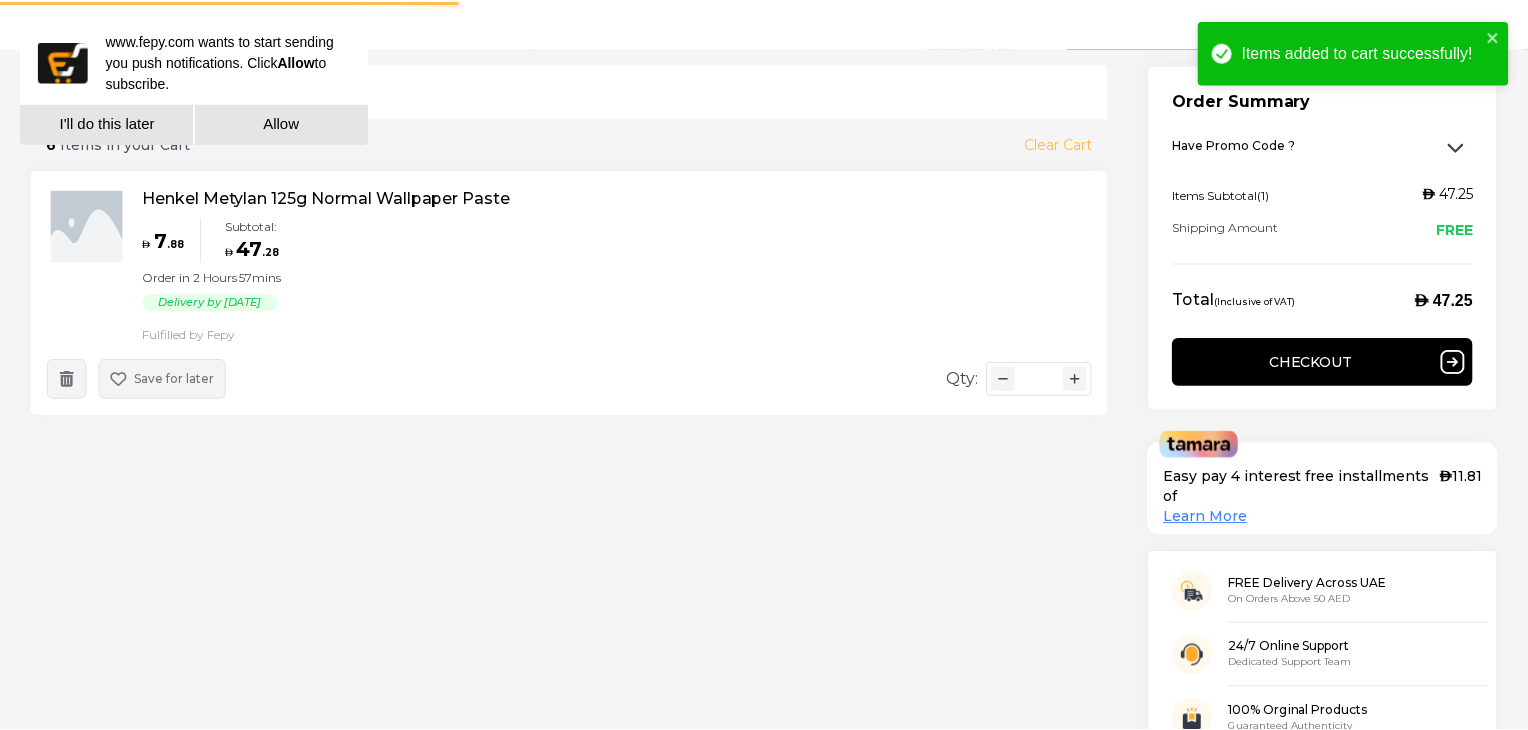 scroll, scrollTop: 0, scrollLeft: 0, axis: both 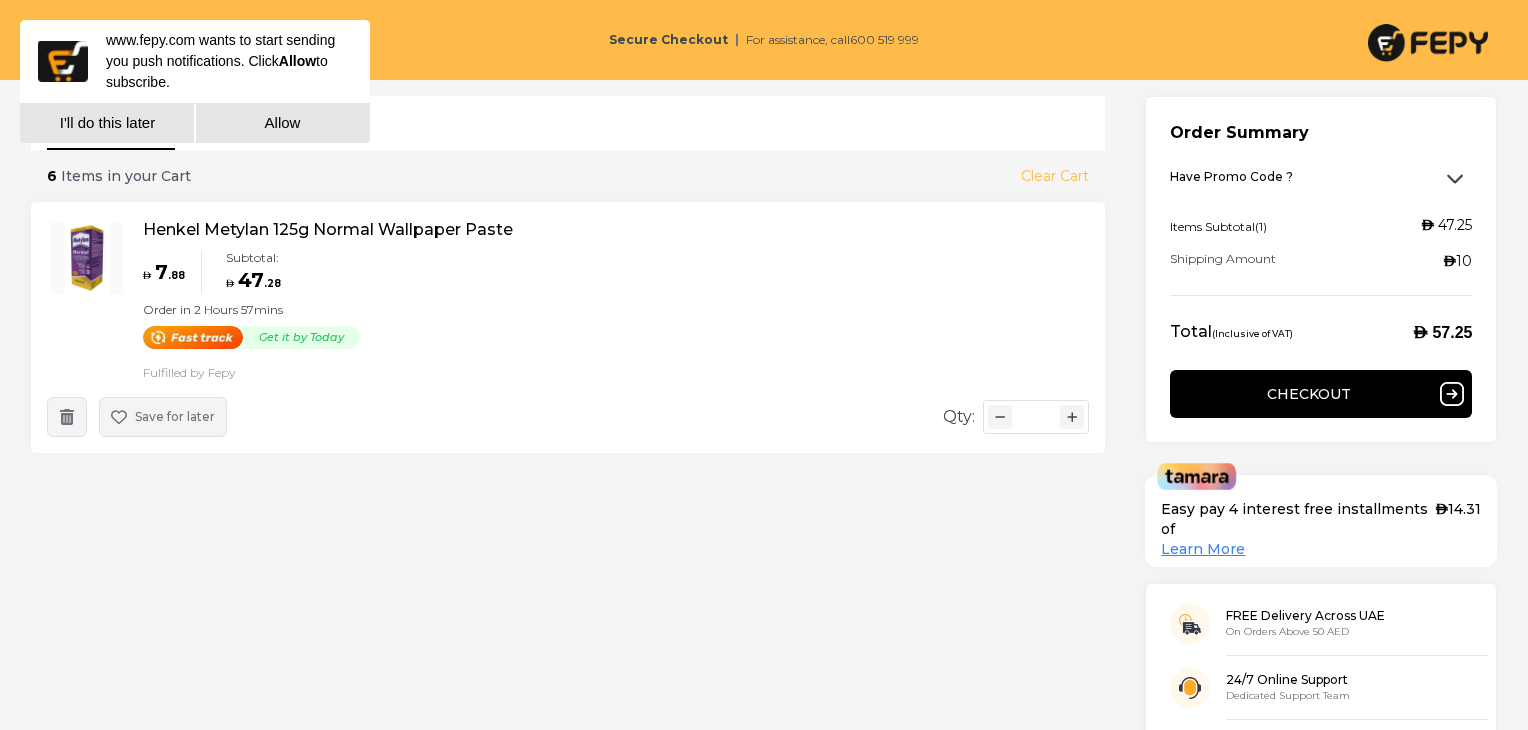 click on "Checkout" at bounding box center (1321, 394) 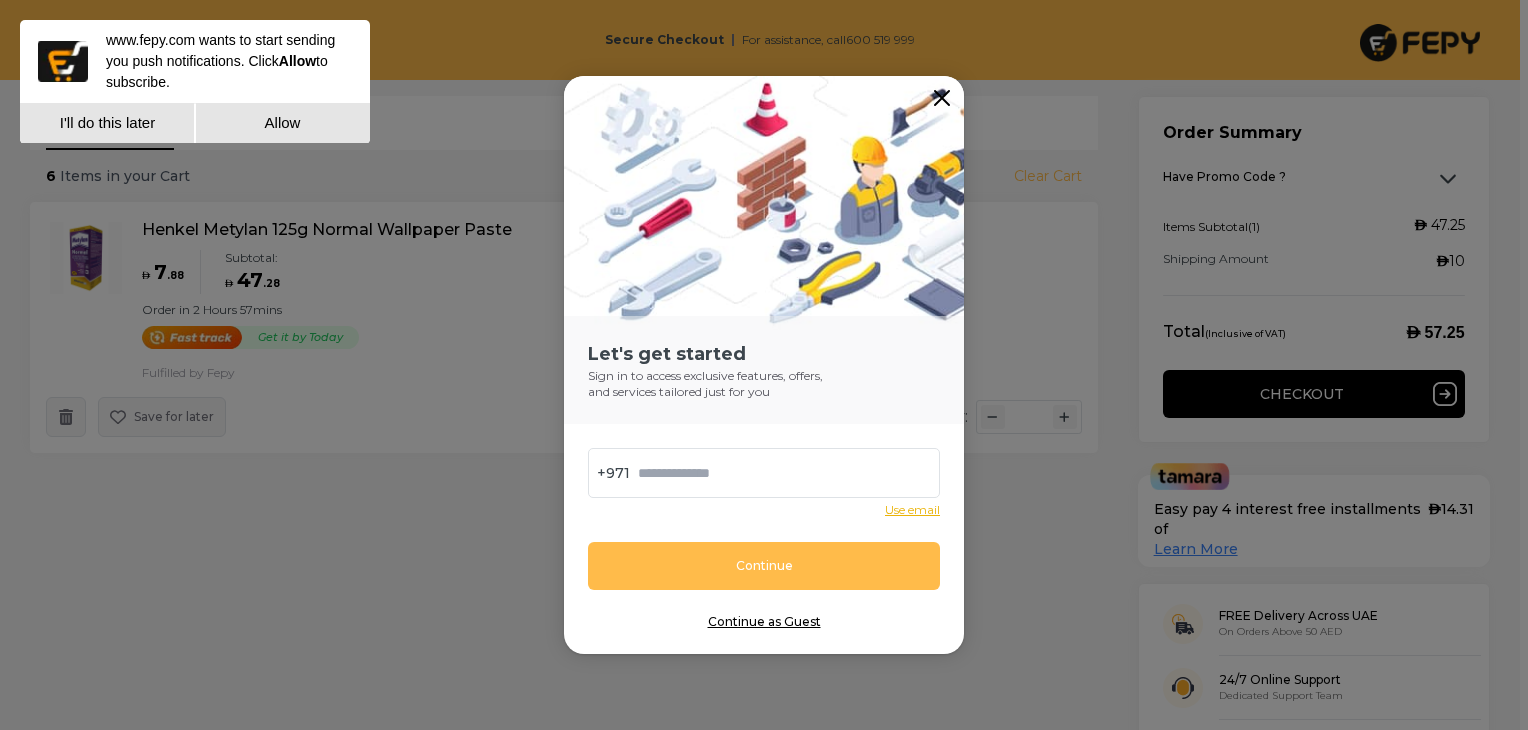 click at bounding box center [780, 473] 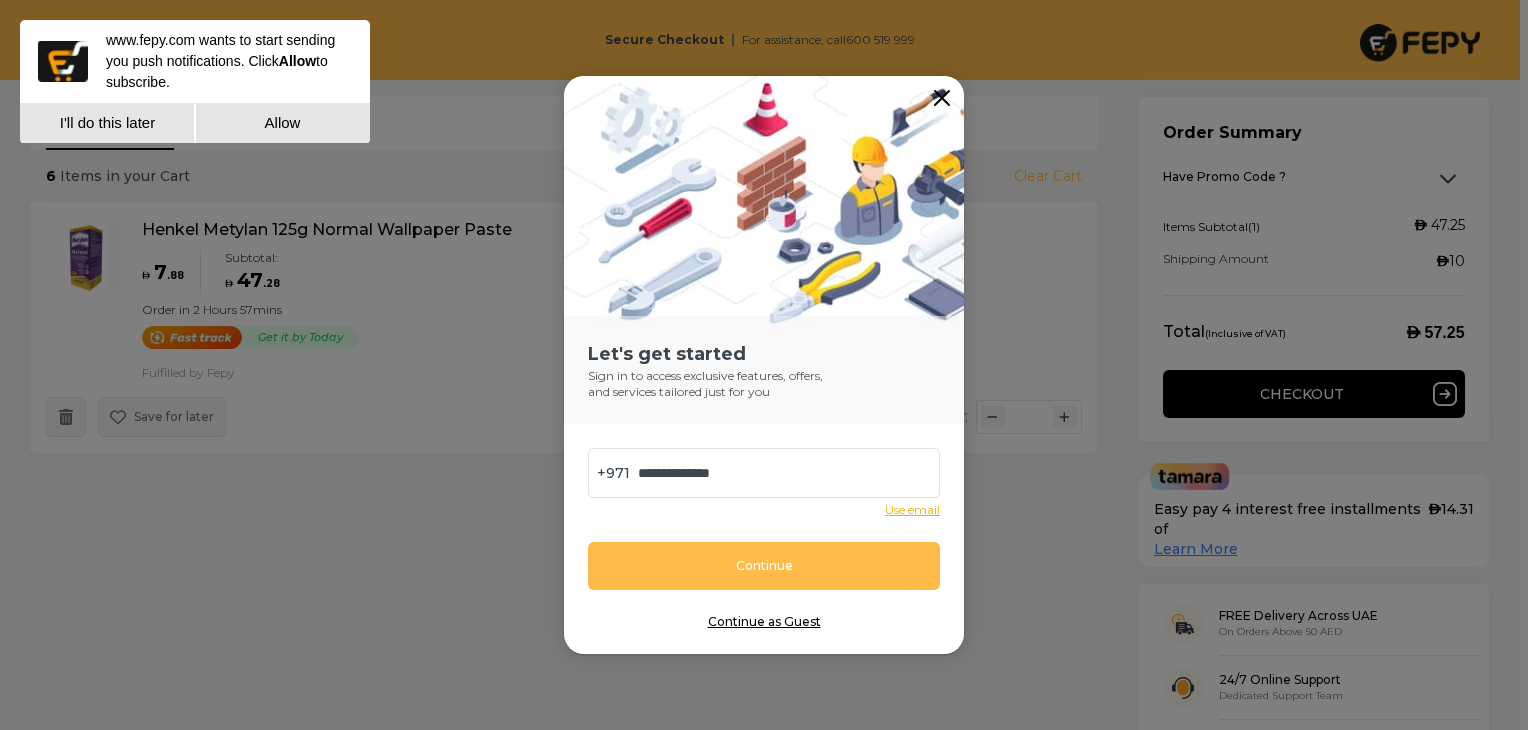 type on "**********" 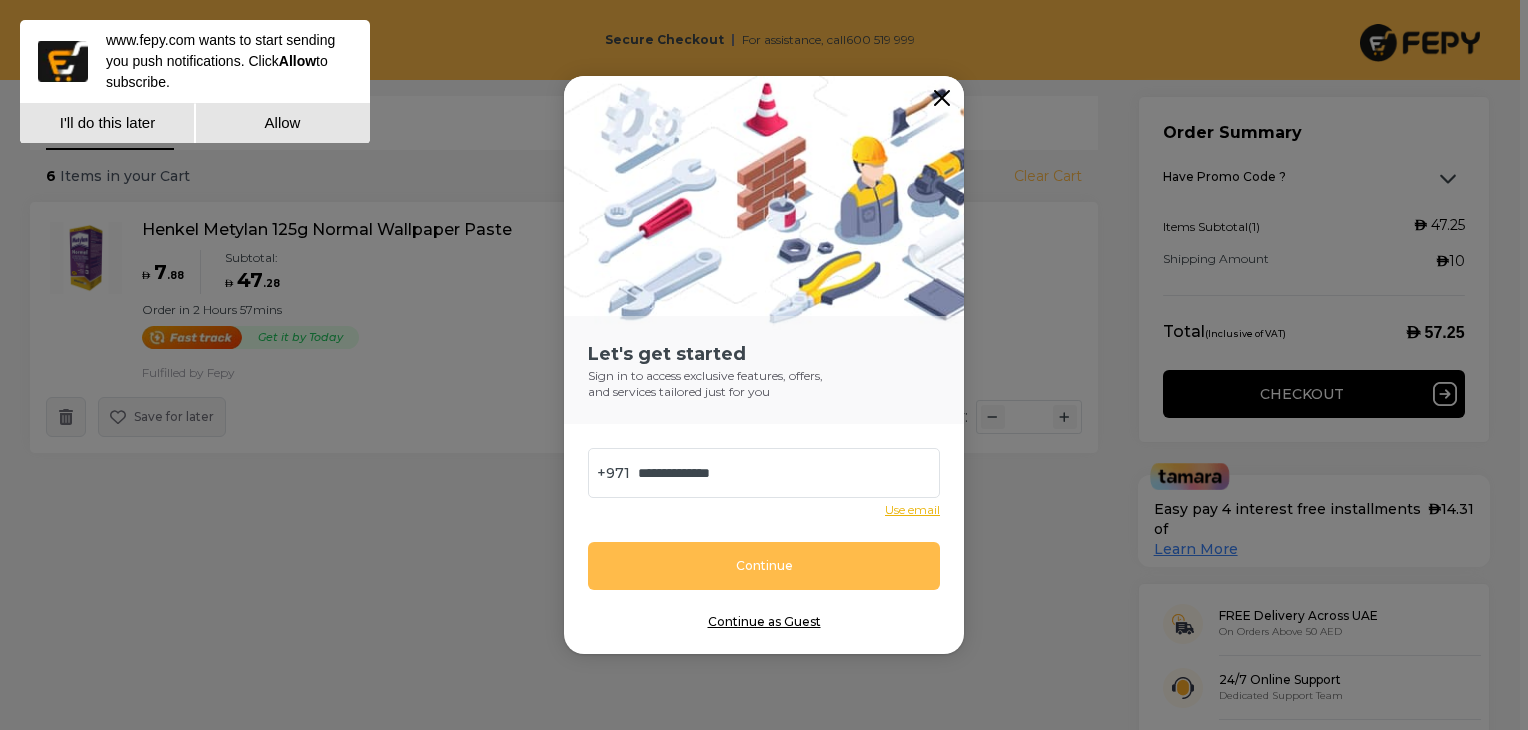 click on "Continue" at bounding box center (764, 566) 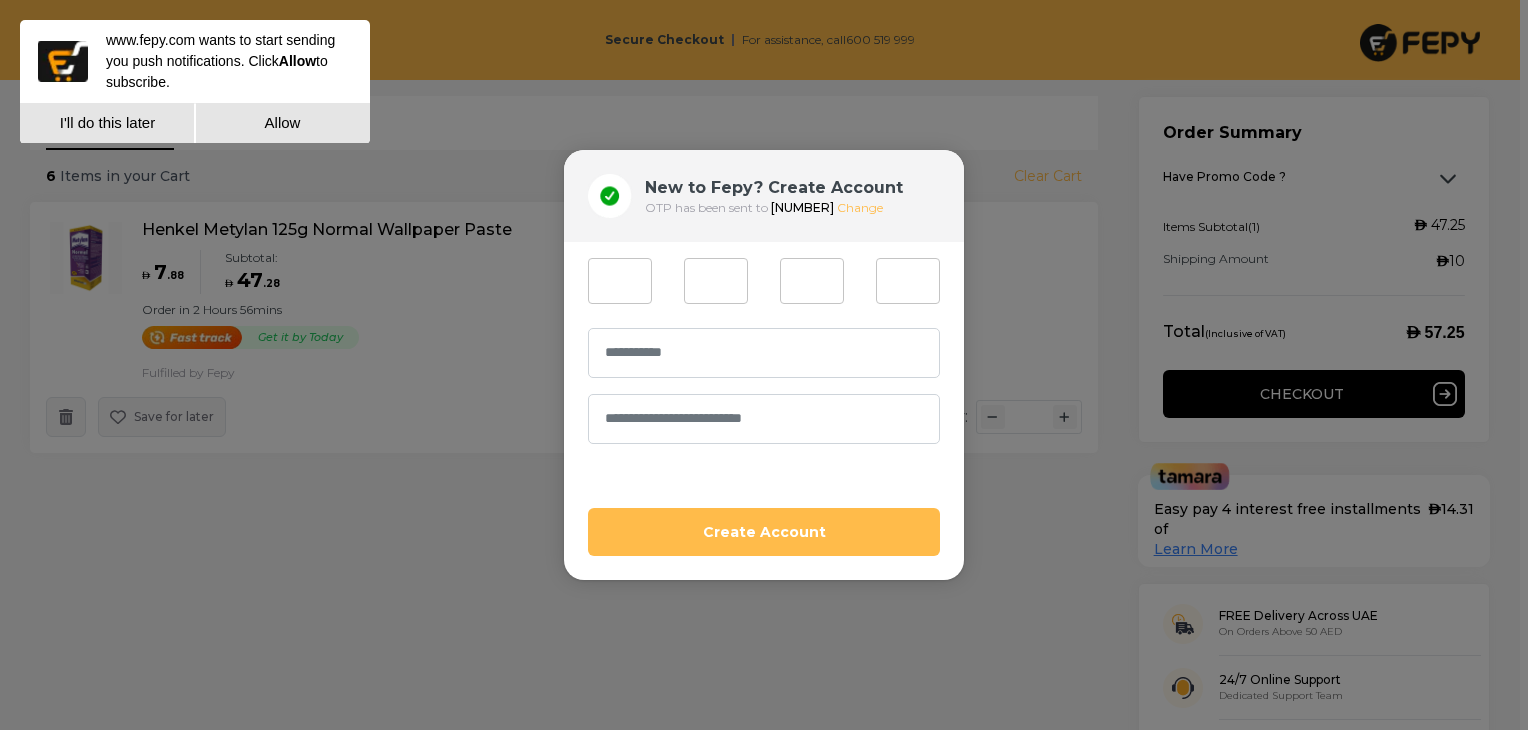 click at bounding box center (620, 281) 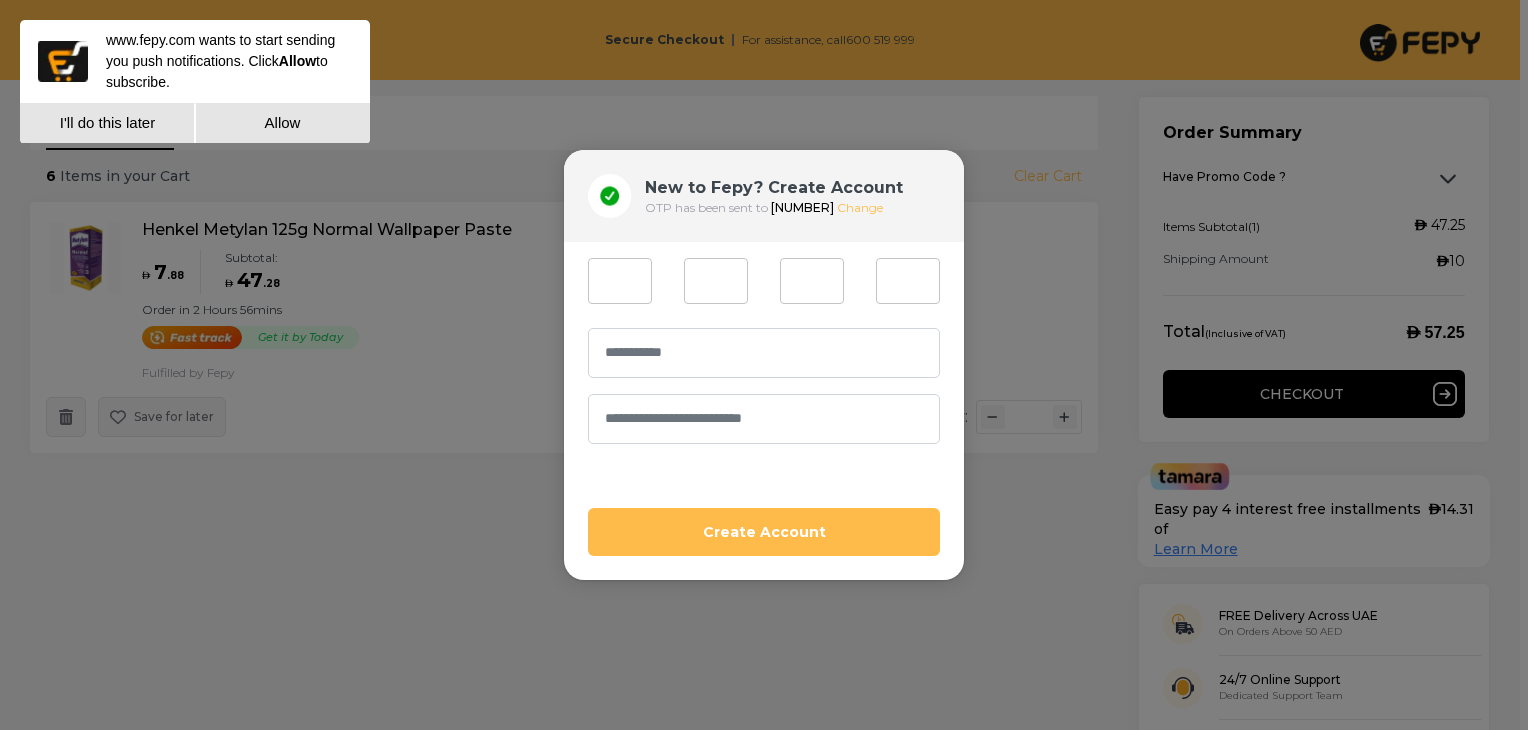 type on "*" 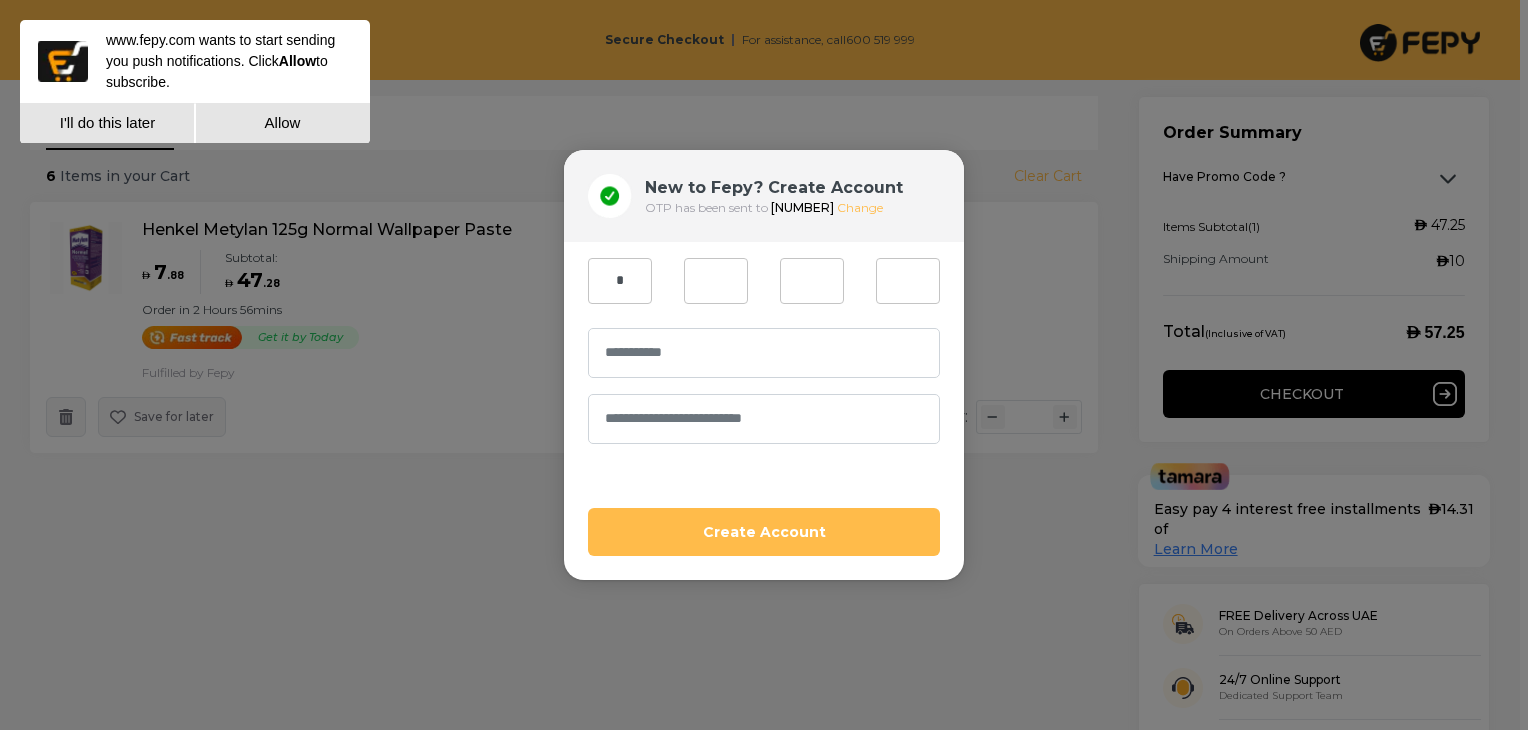 type on "*" 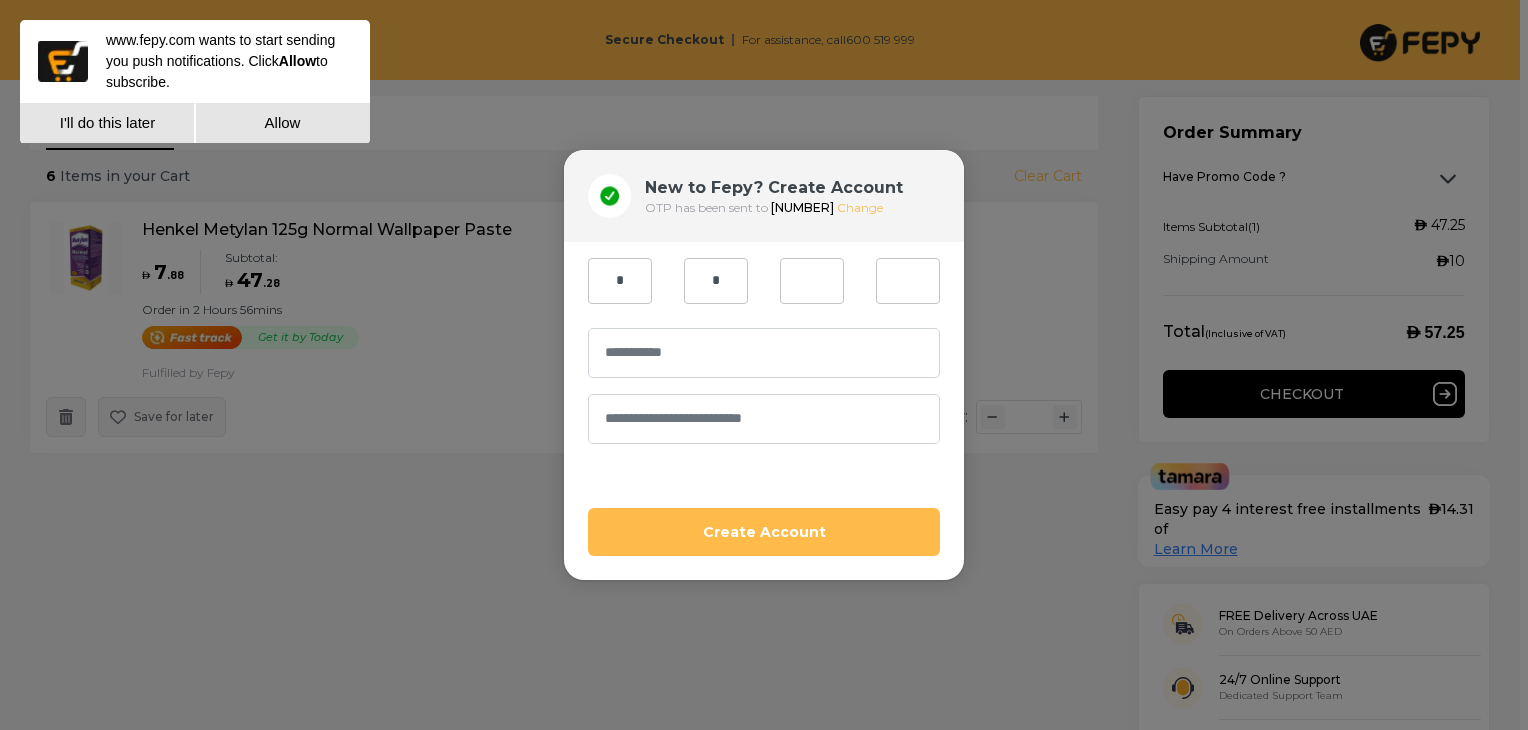 type on "*" 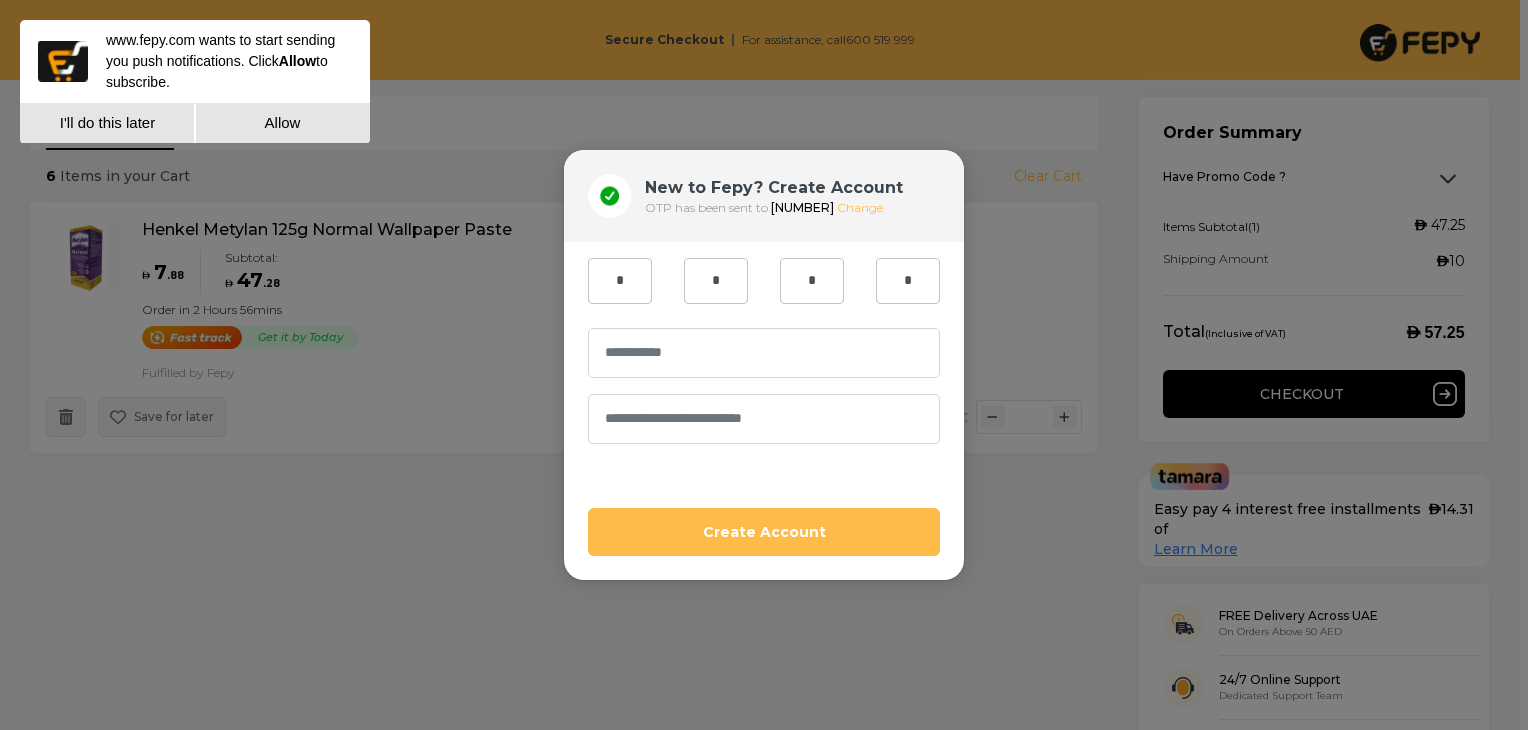 type on "*" 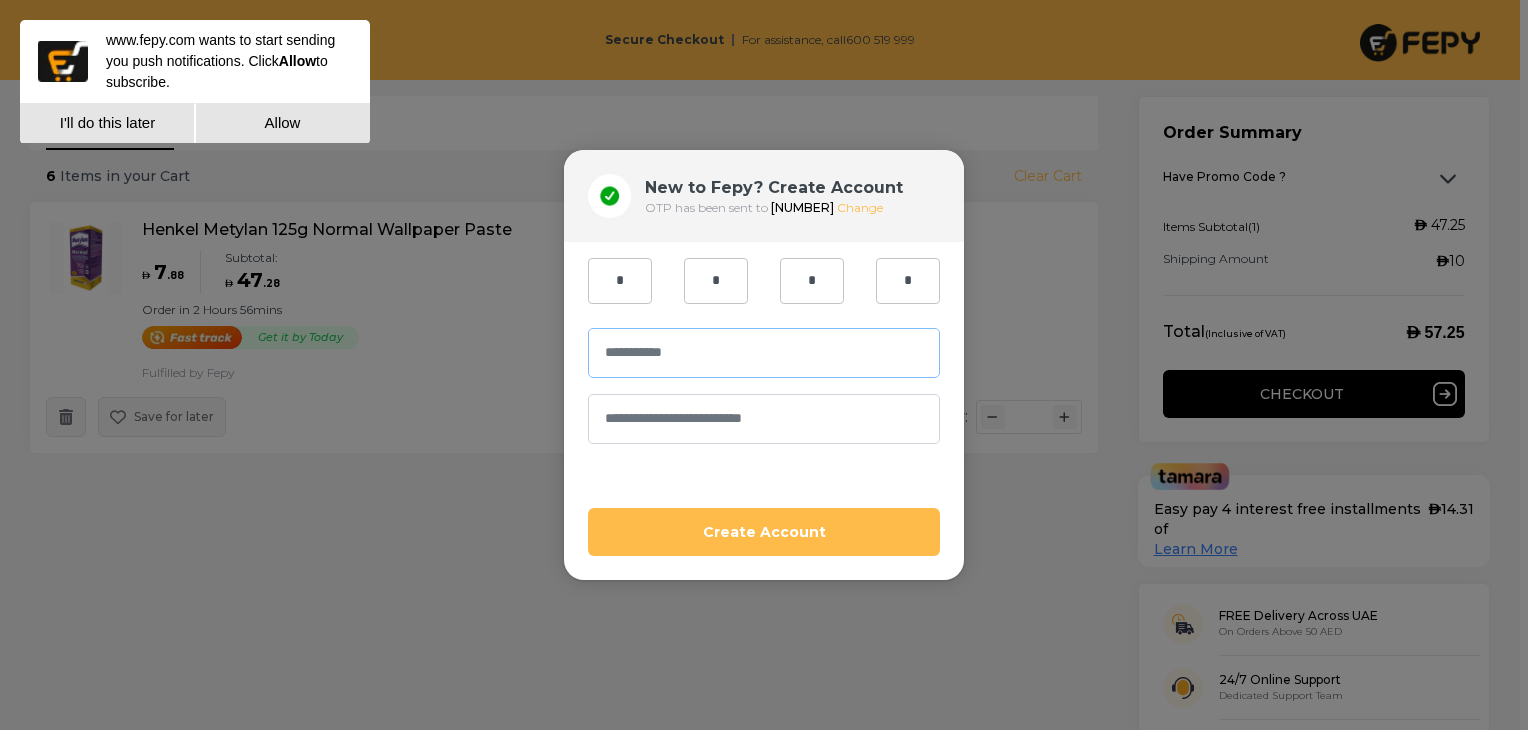 click at bounding box center [764, 353] 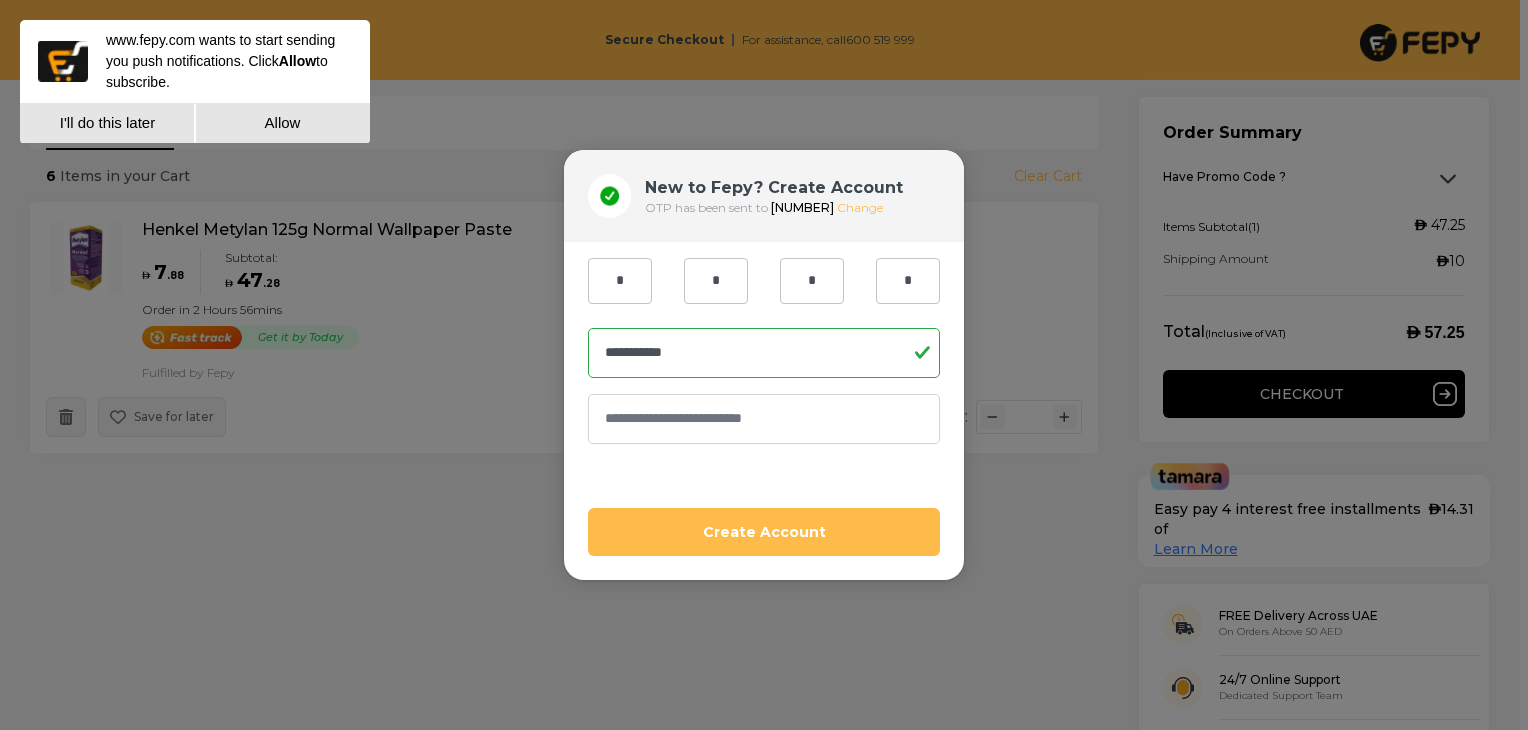 type on "**********" 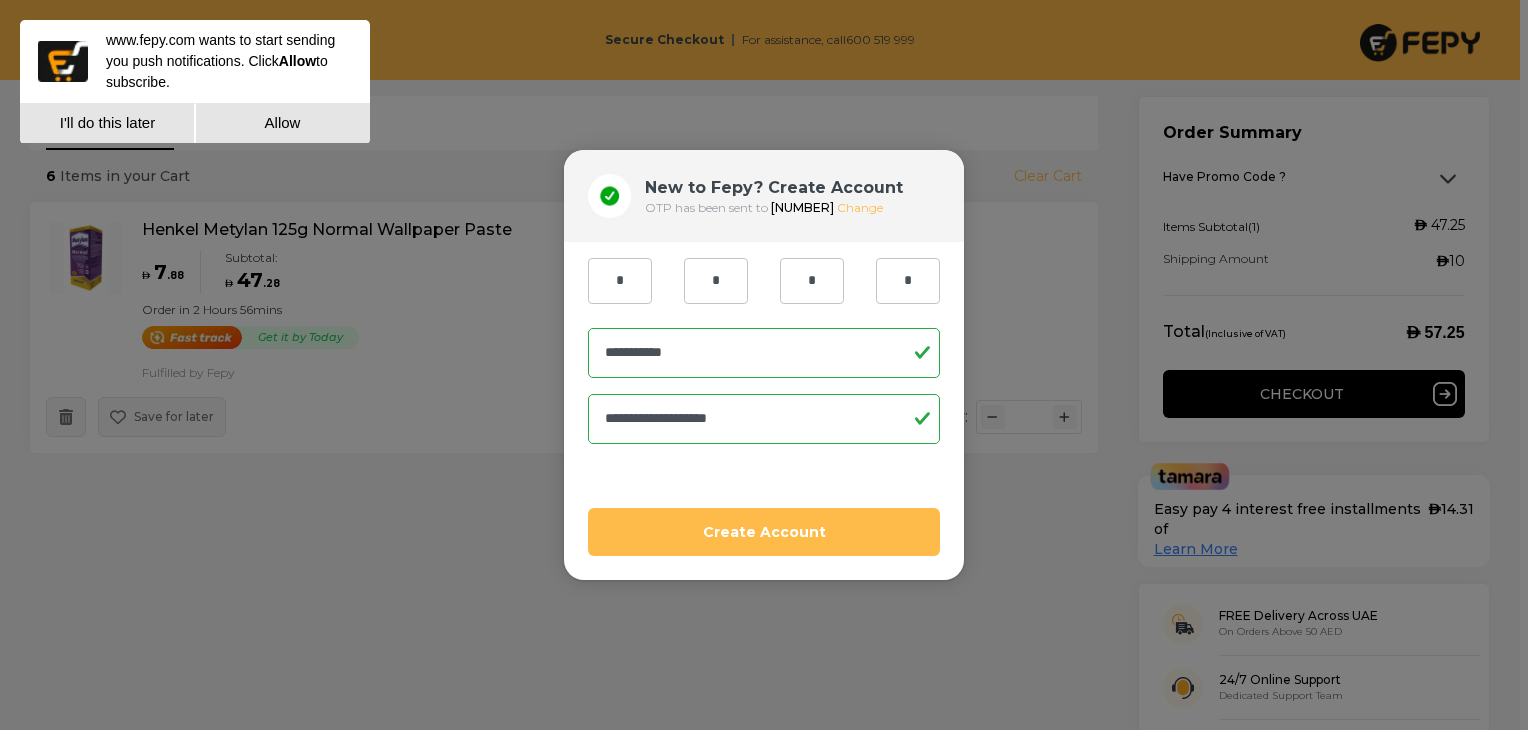 type on "**********" 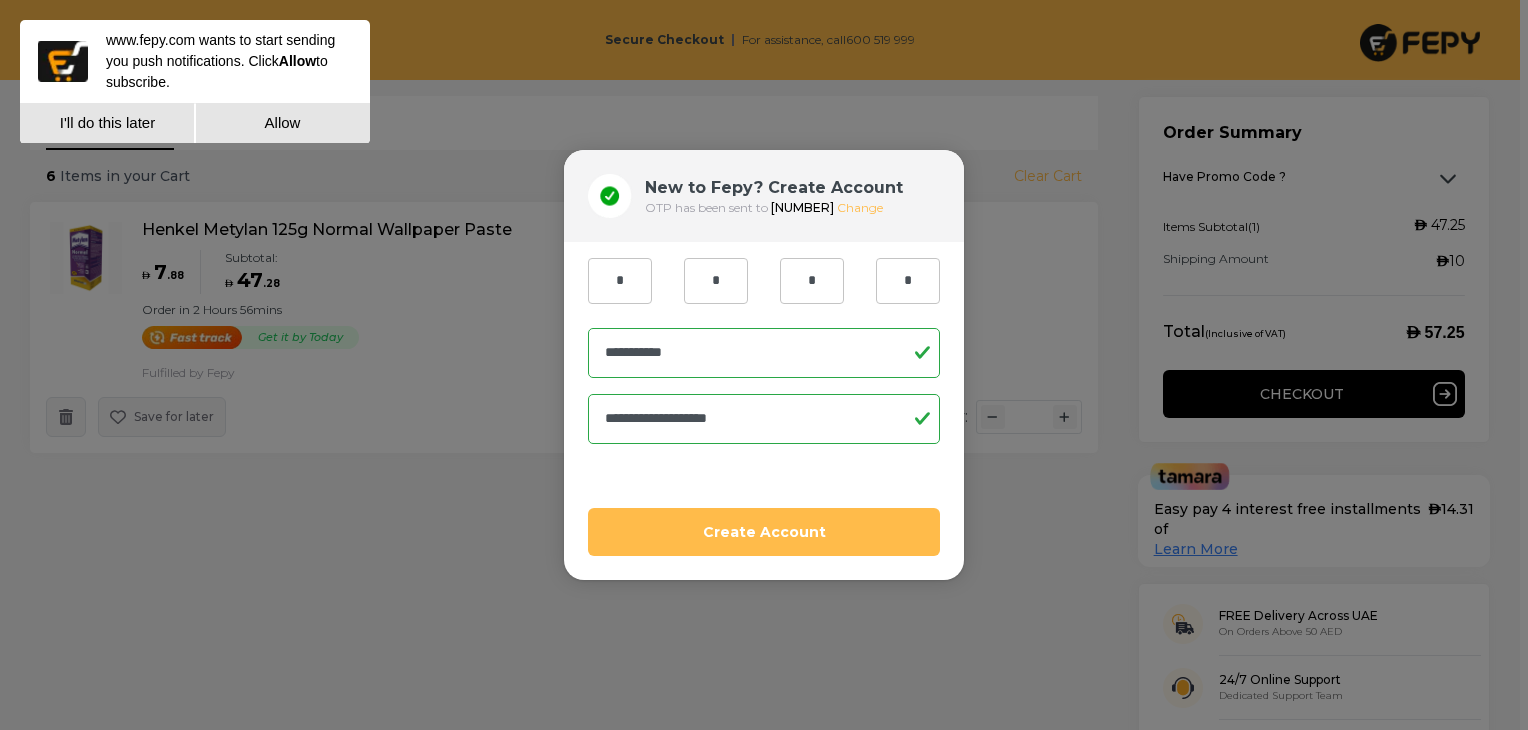 click on "Create Account" at bounding box center [764, 532] 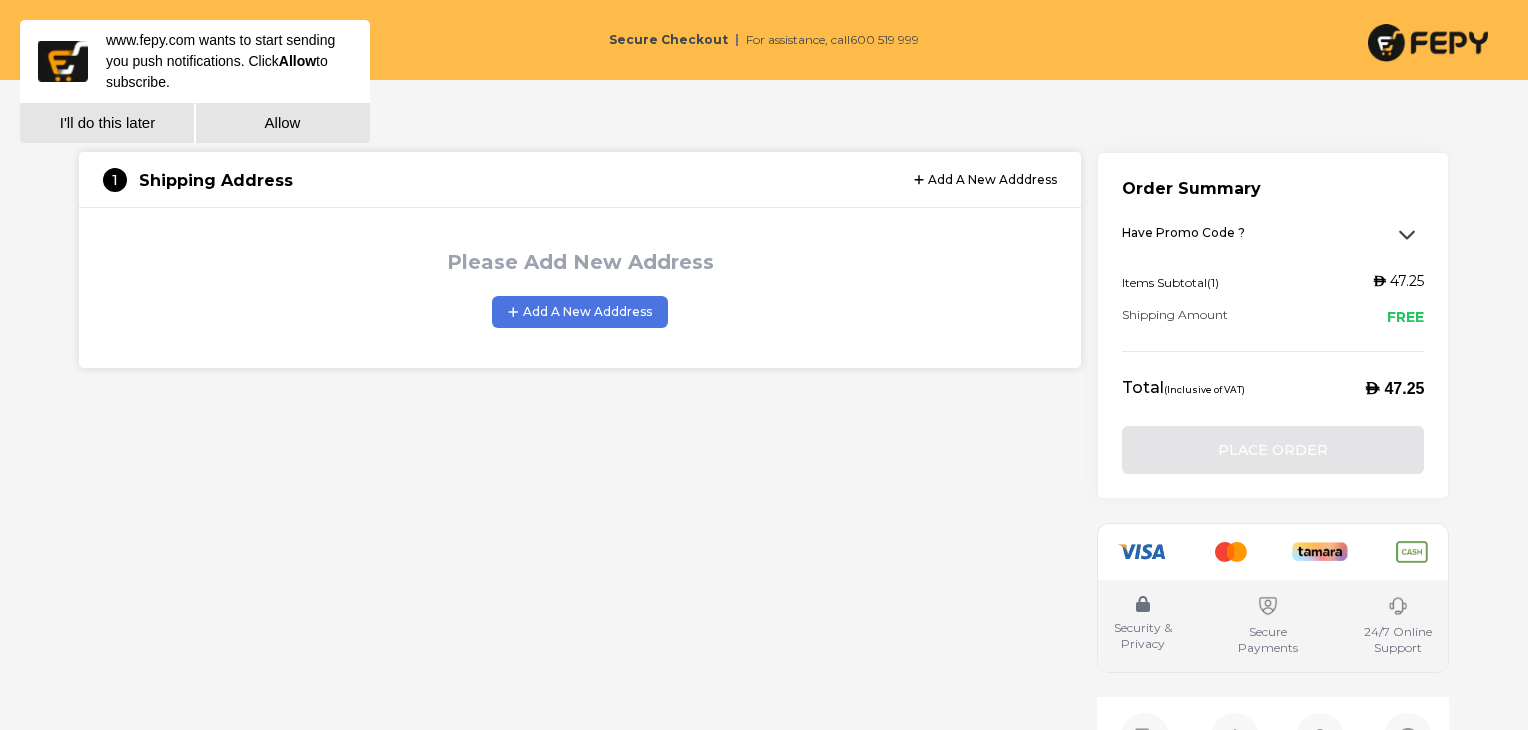 click on "Add A New Adddress" at bounding box center [580, 312] 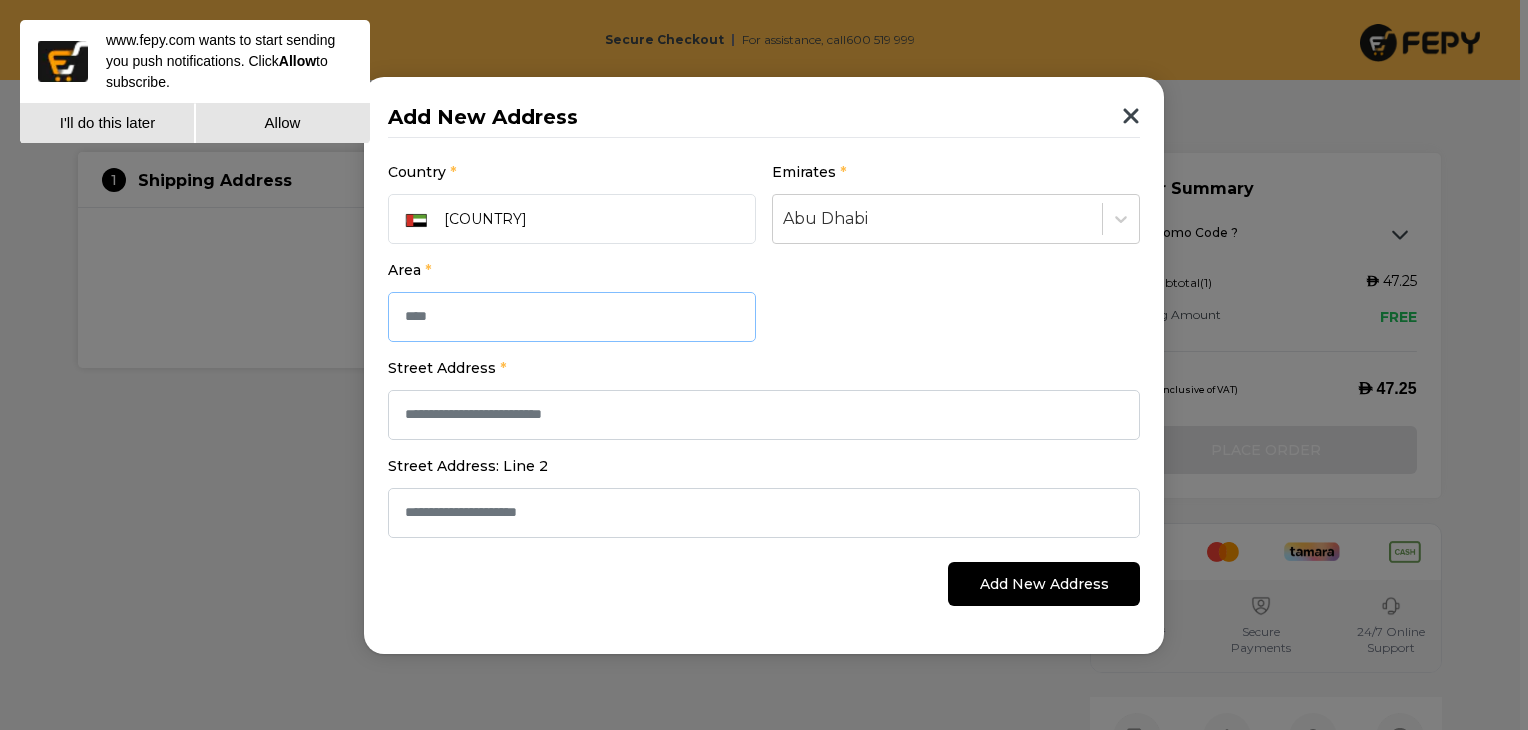 click at bounding box center (572, 317) 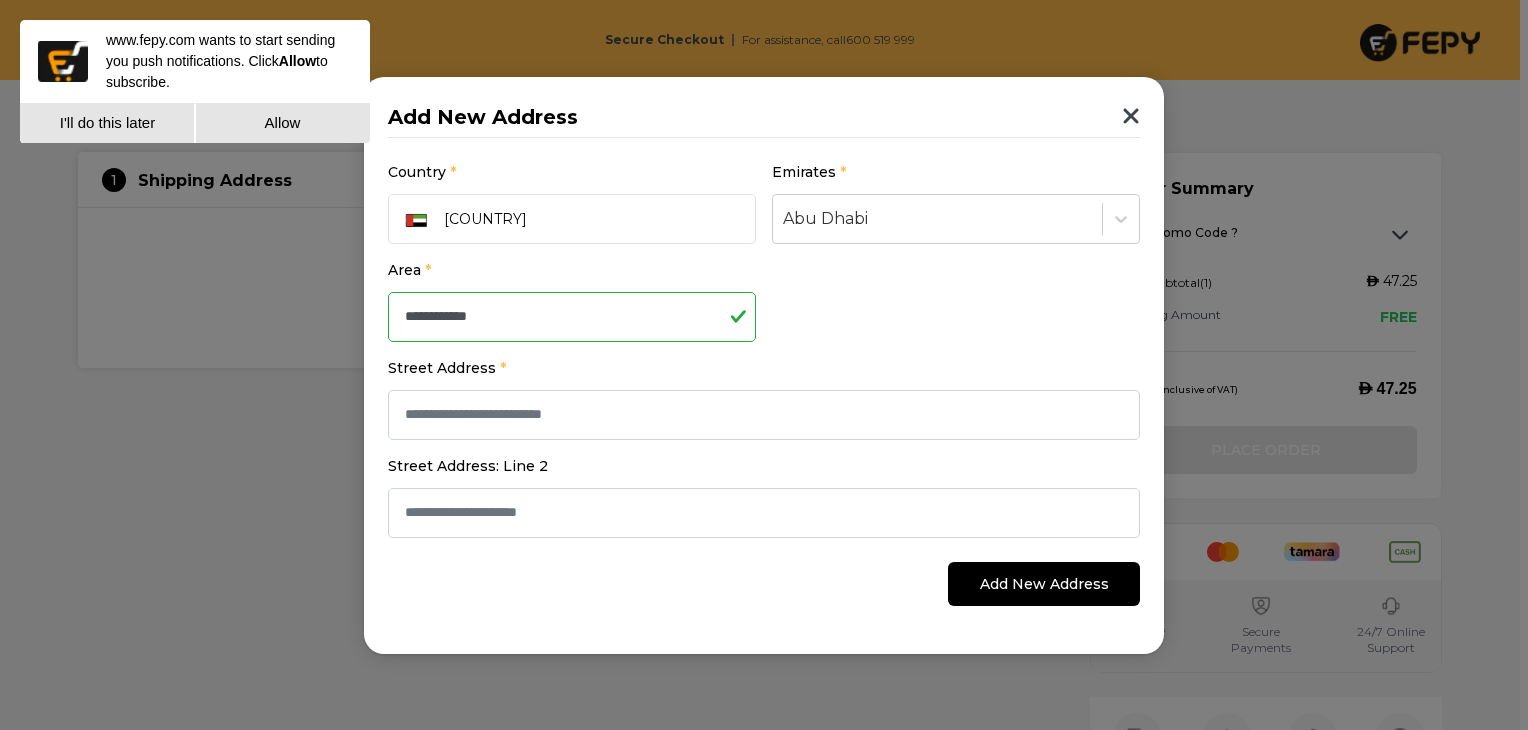 type on "**********" 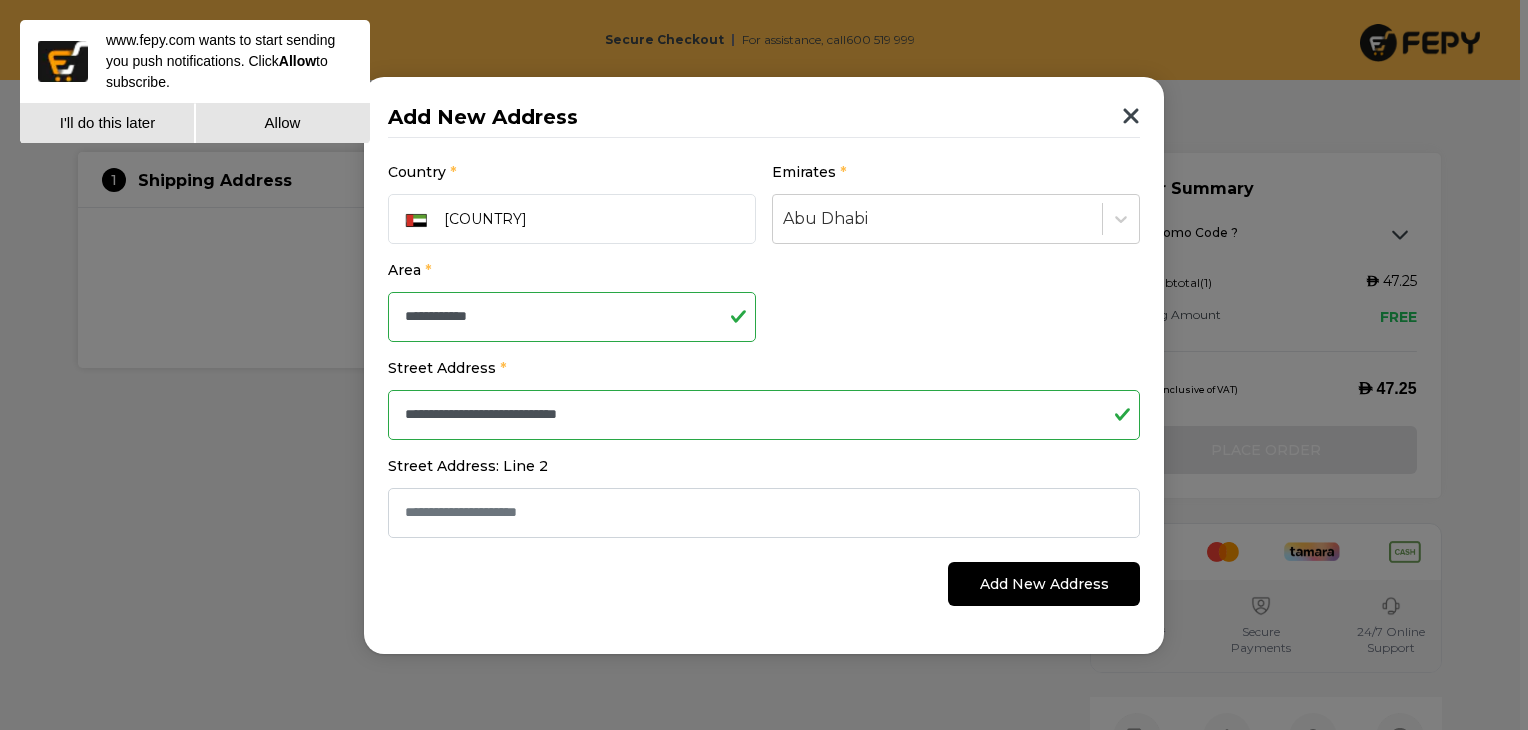 type on "**********" 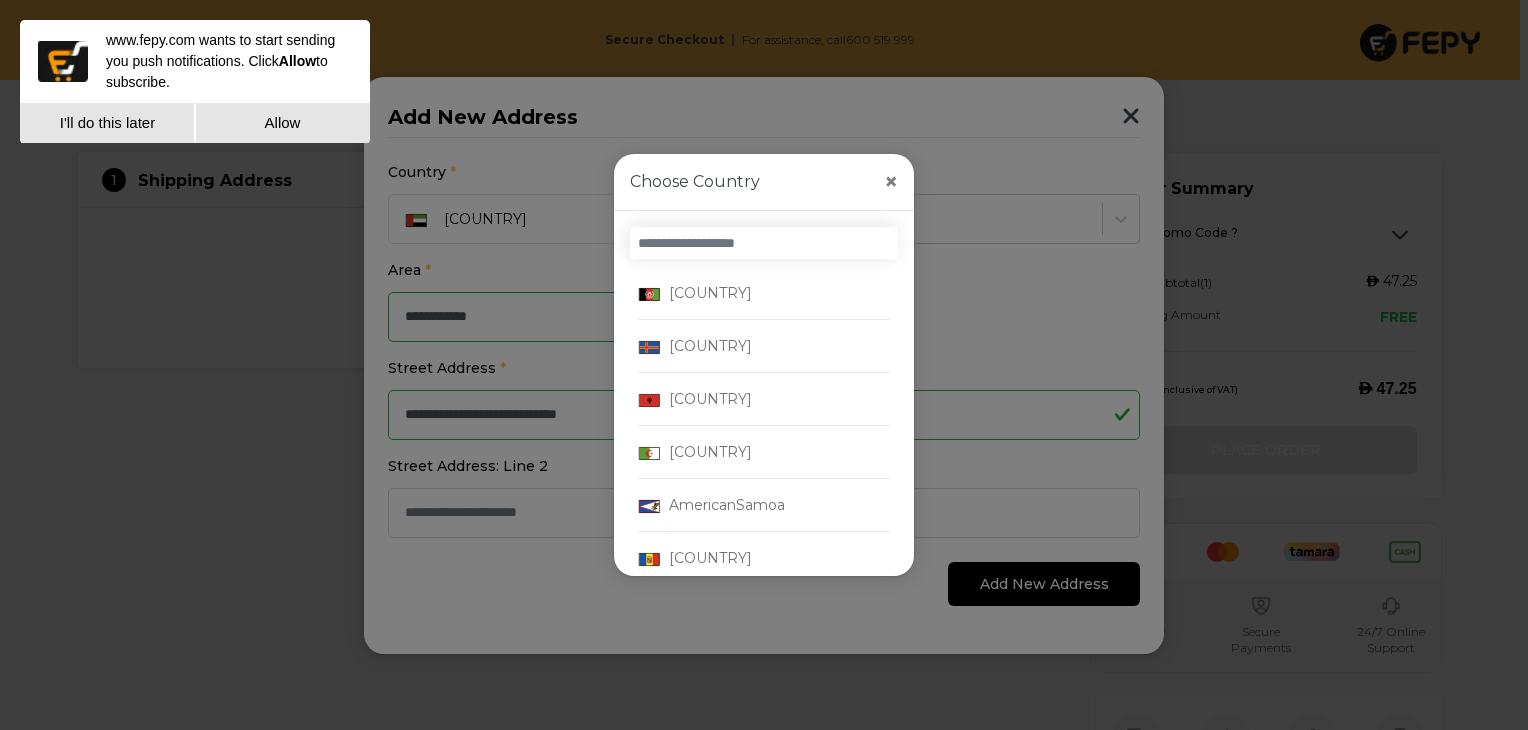 click at bounding box center (764, 239) 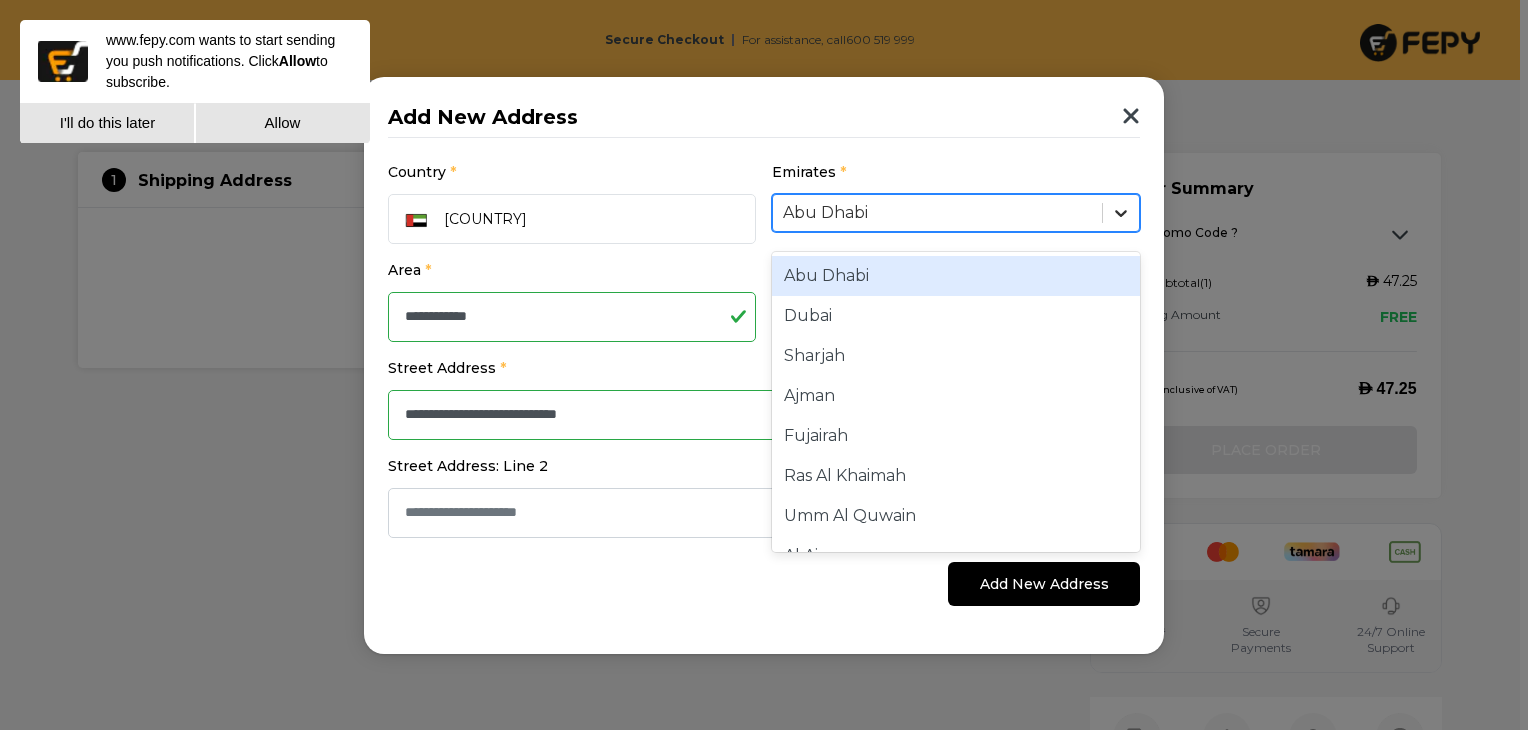 click at bounding box center (1121, 213) 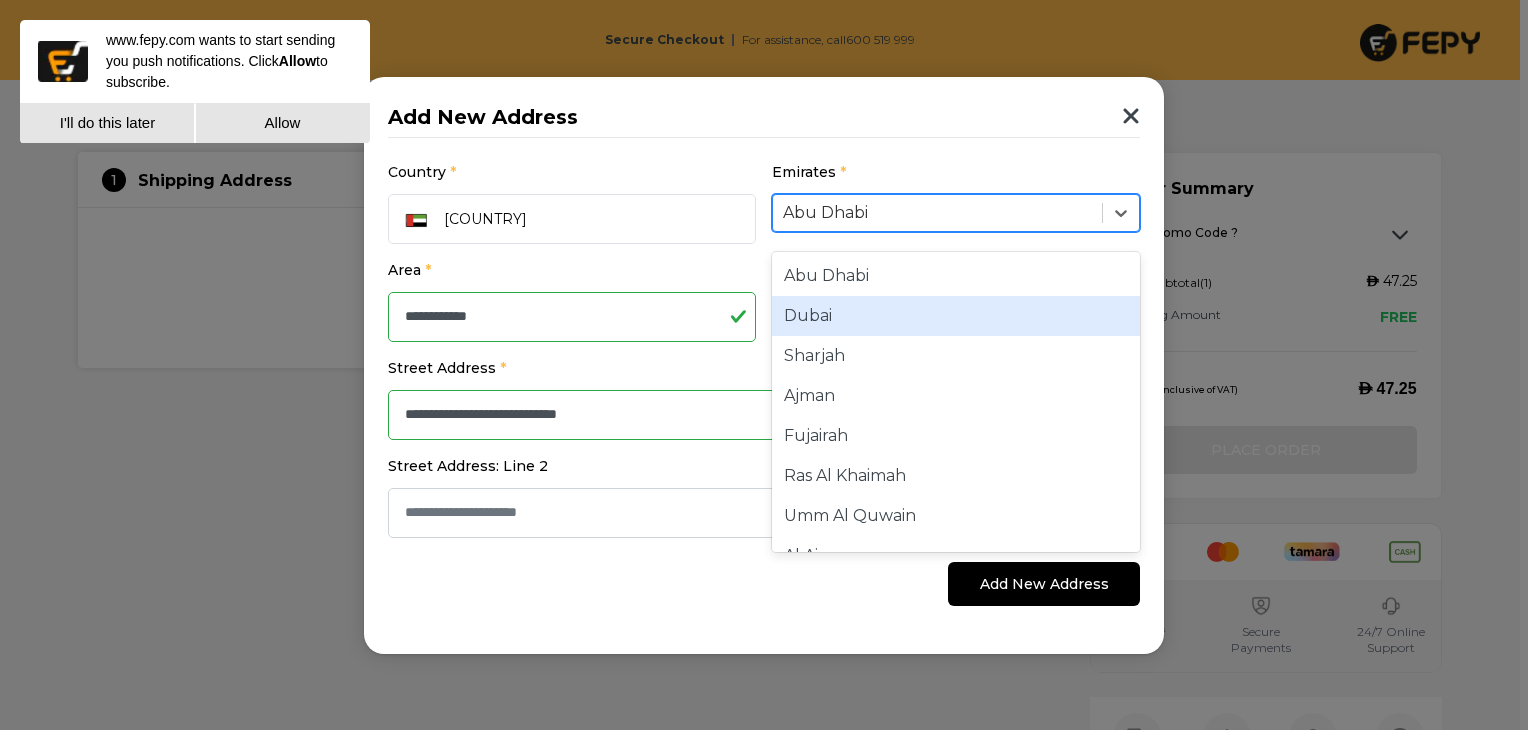 click on "Dubai" at bounding box center [956, 316] 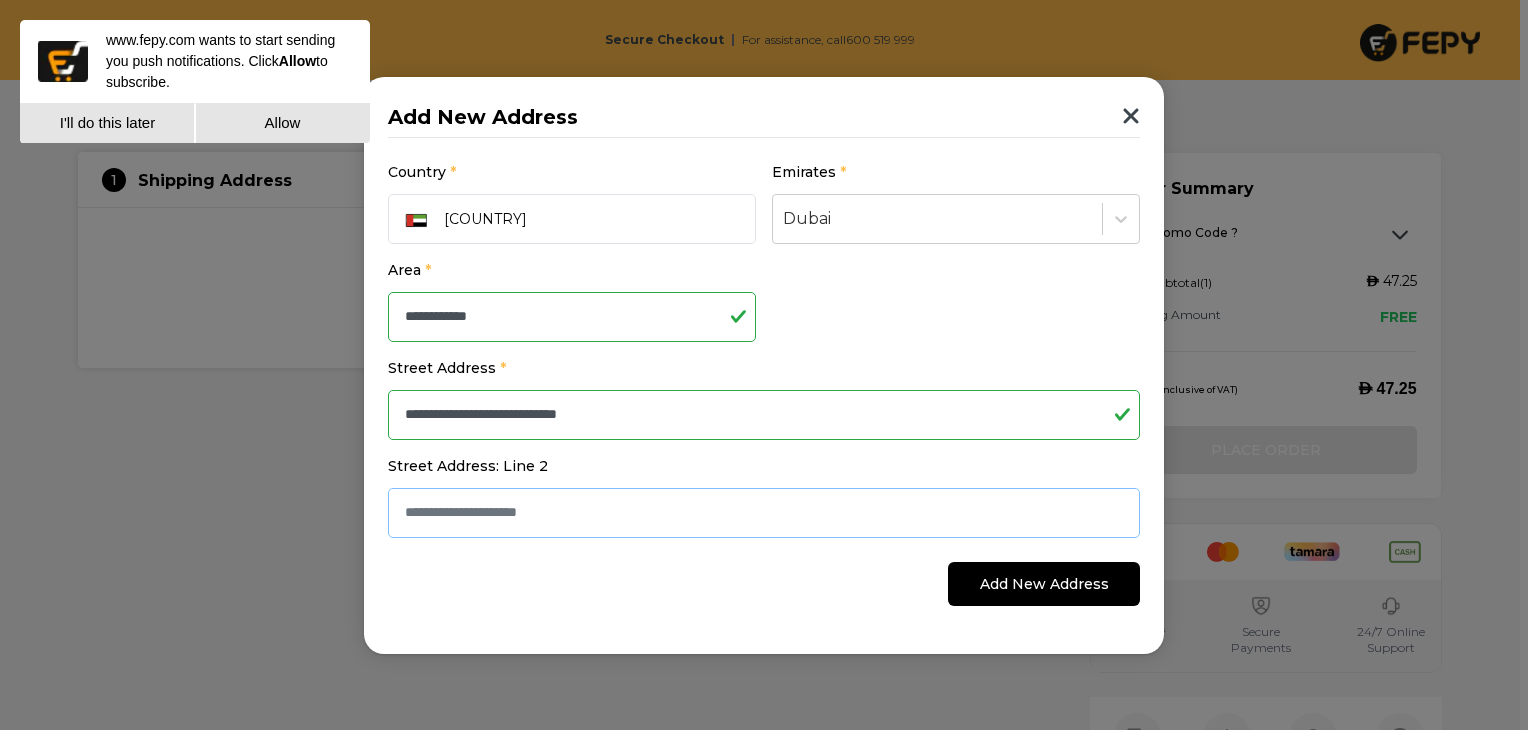 click at bounding box center [764, 513] 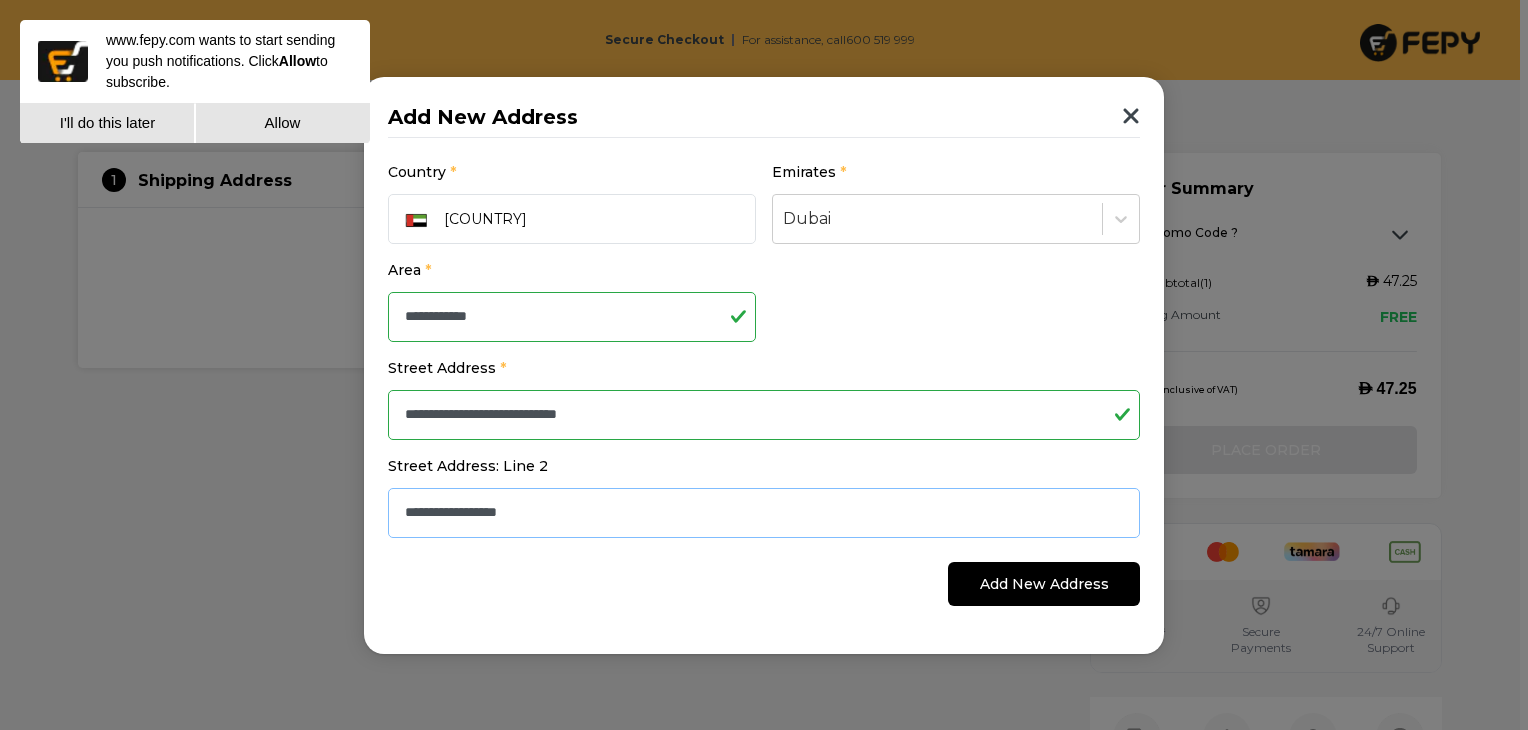 type on "**********" 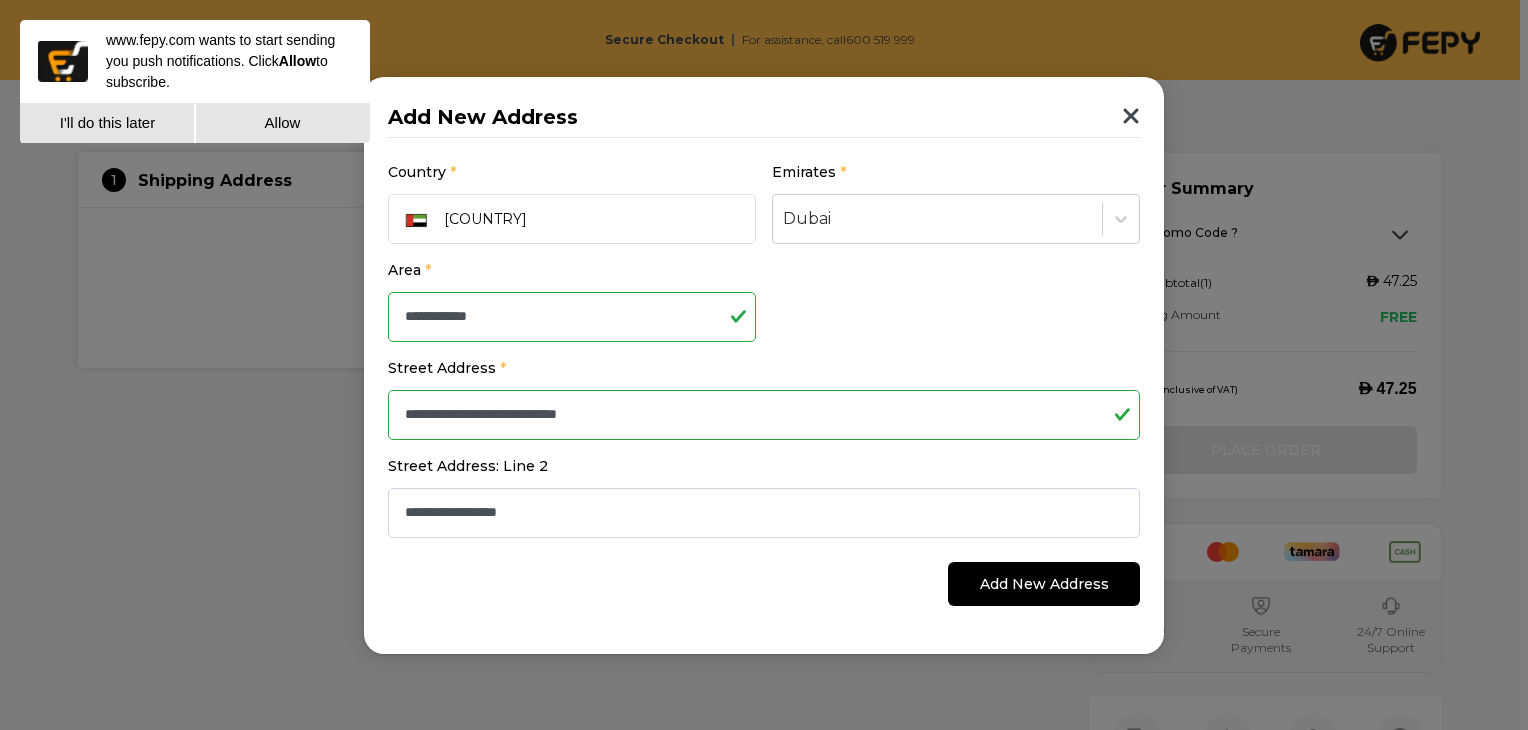 click on "**********" at bounding box center [764, 415] 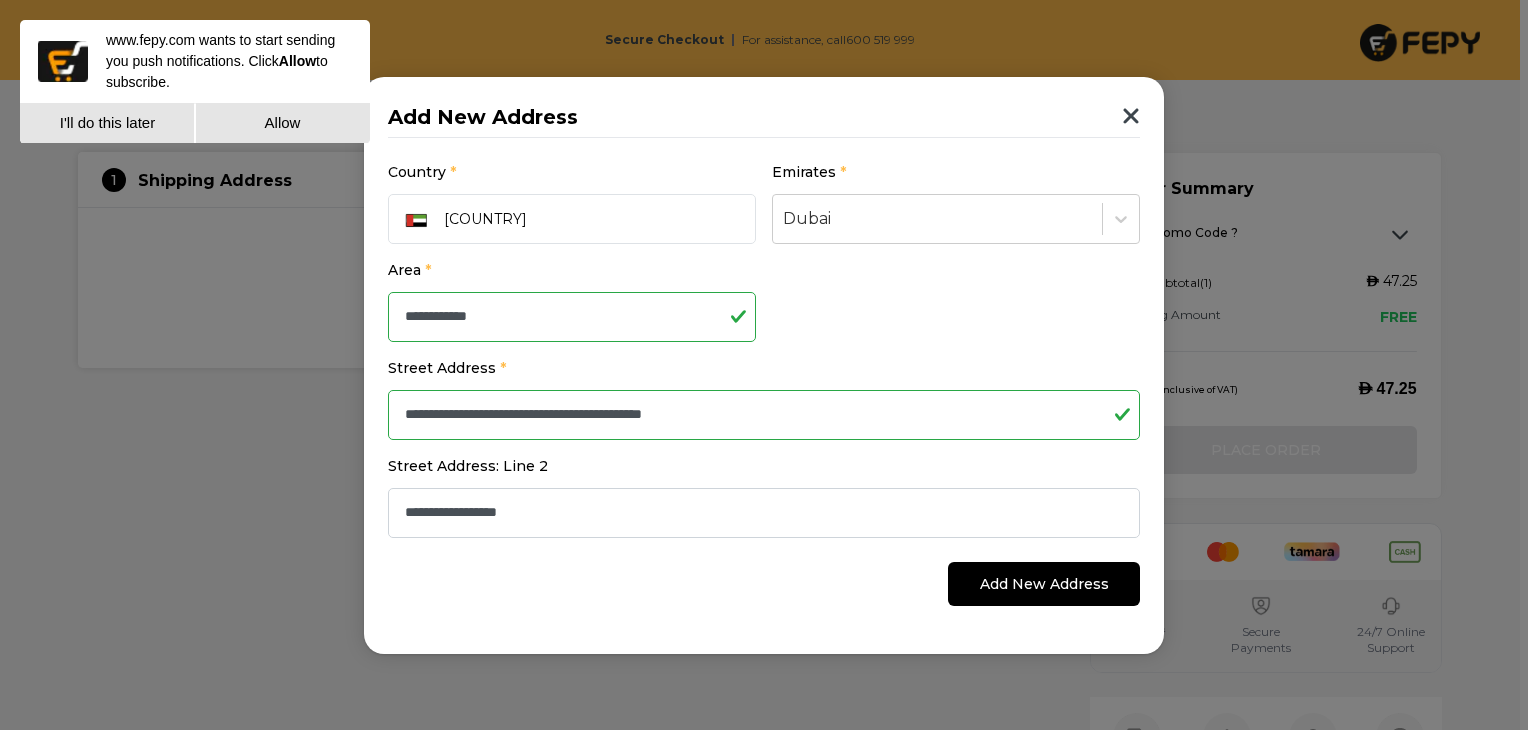 click on "**********" at bounding box center (764, 415) 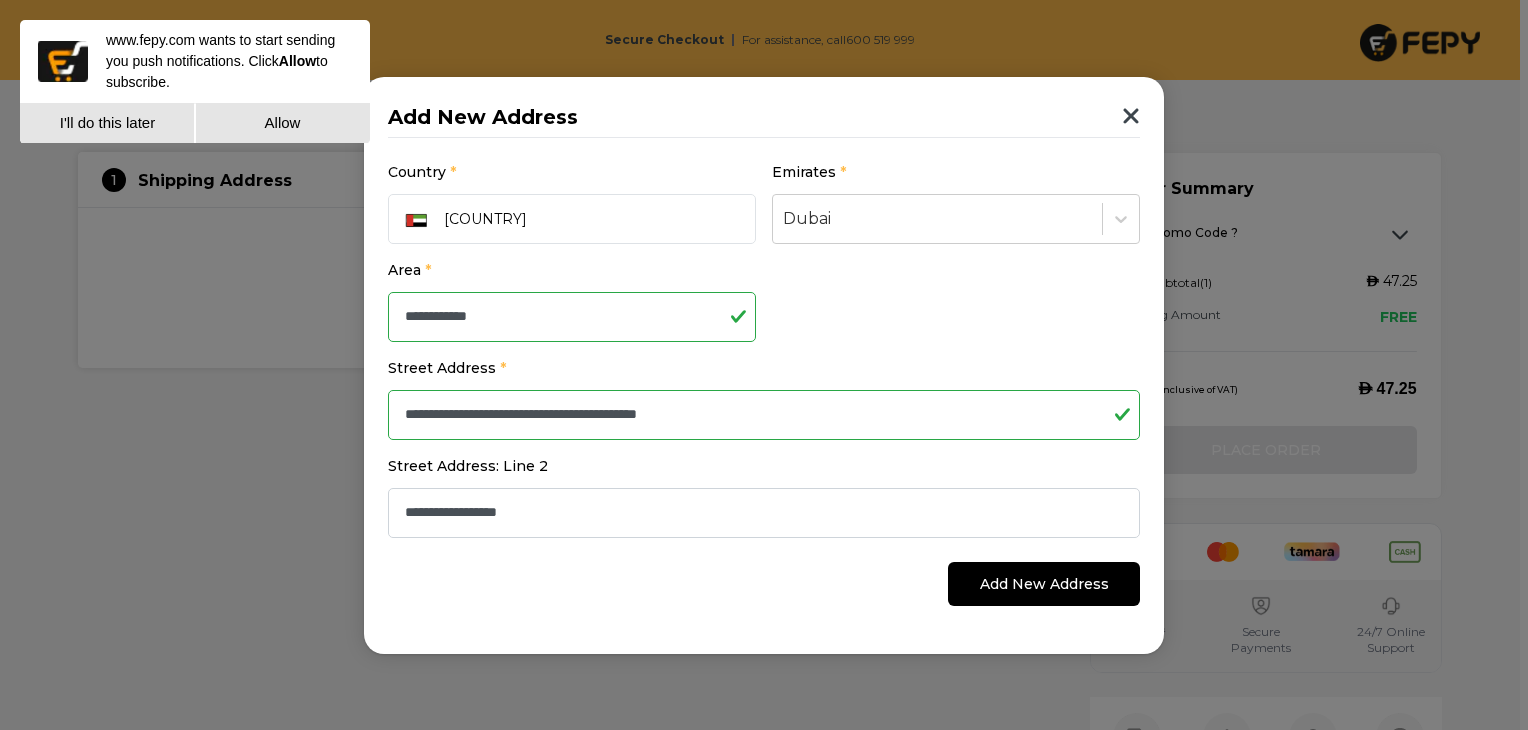 type on "**********" 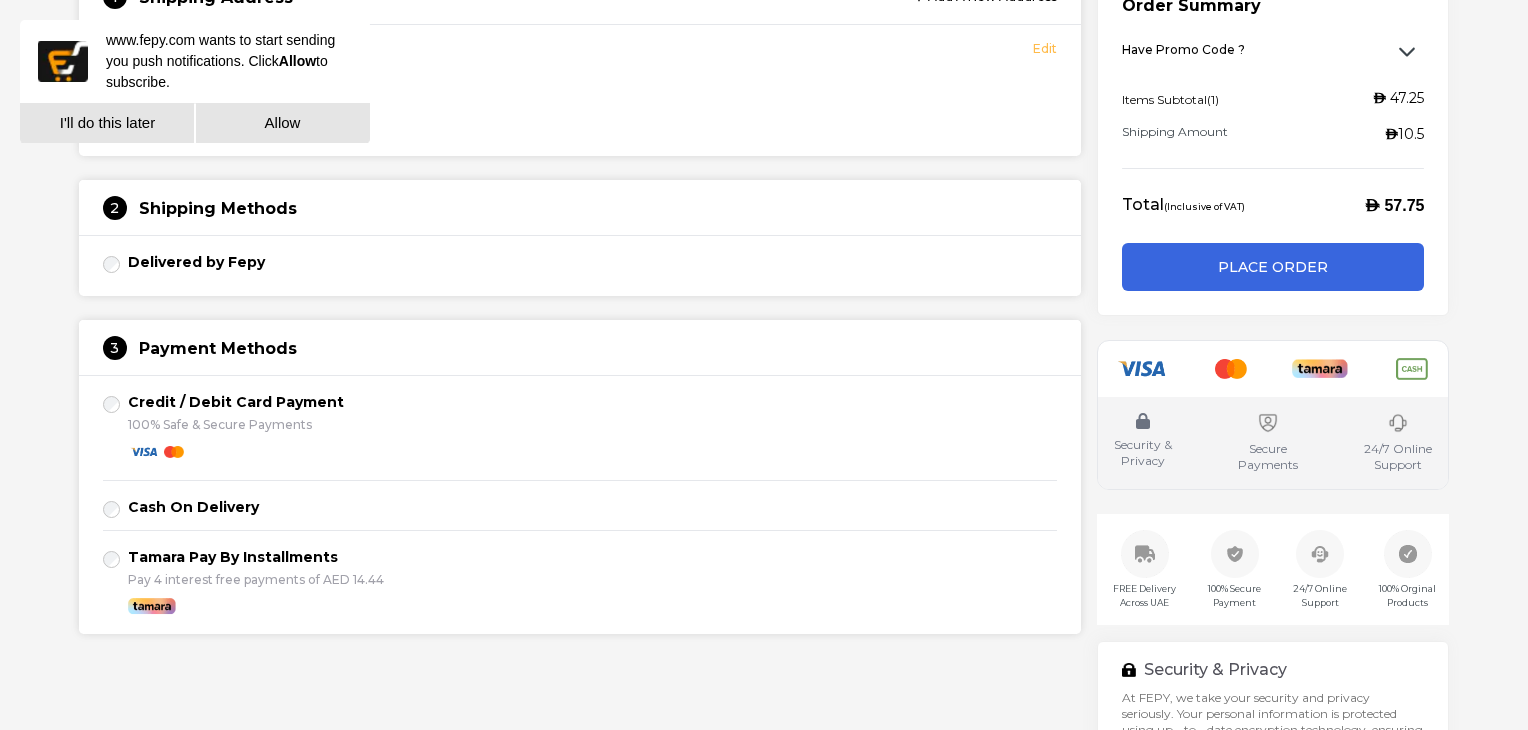 scroll, scrollTop: 184, scrollLeft: 0, axis: vertical 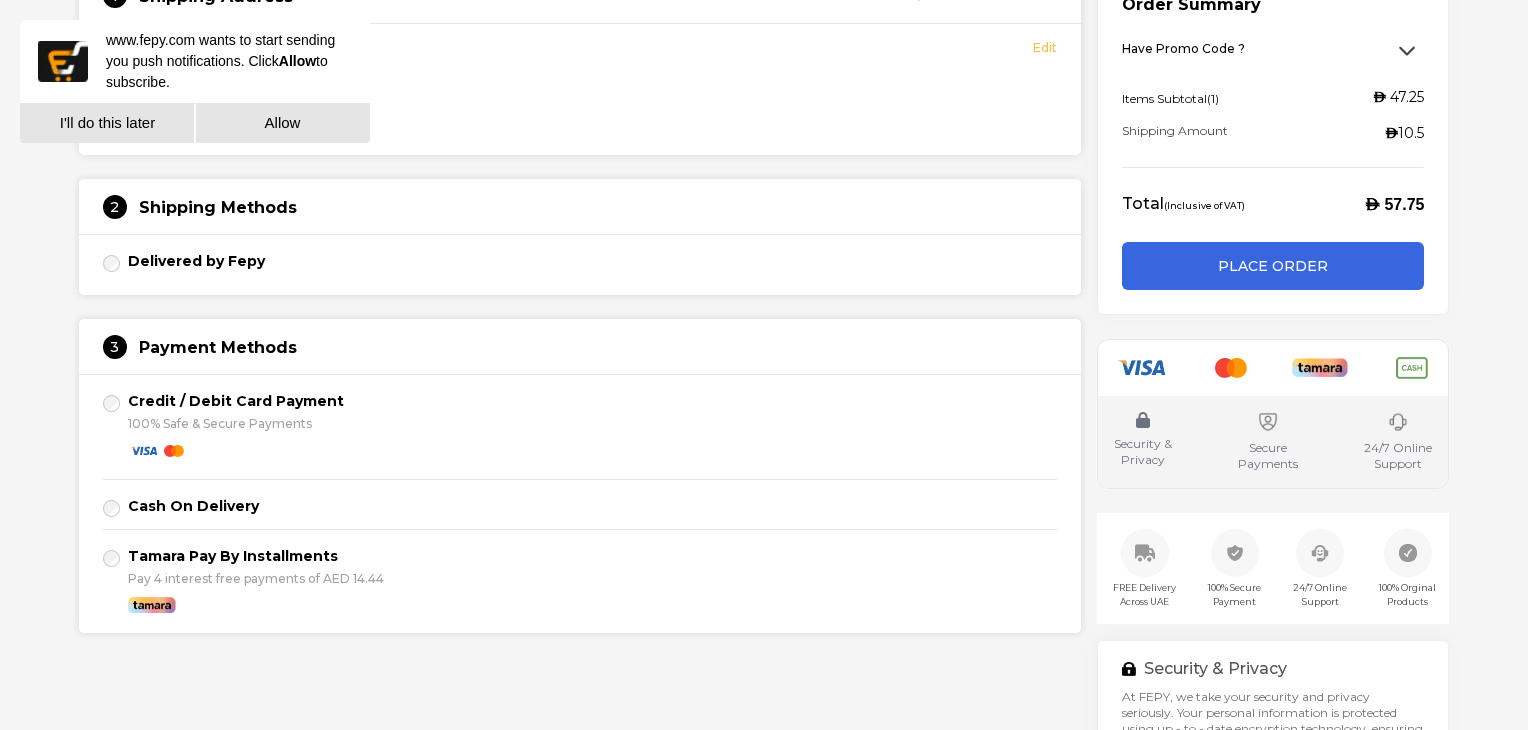 click on "Cash On Delivery" at bounding box center (580, 505) 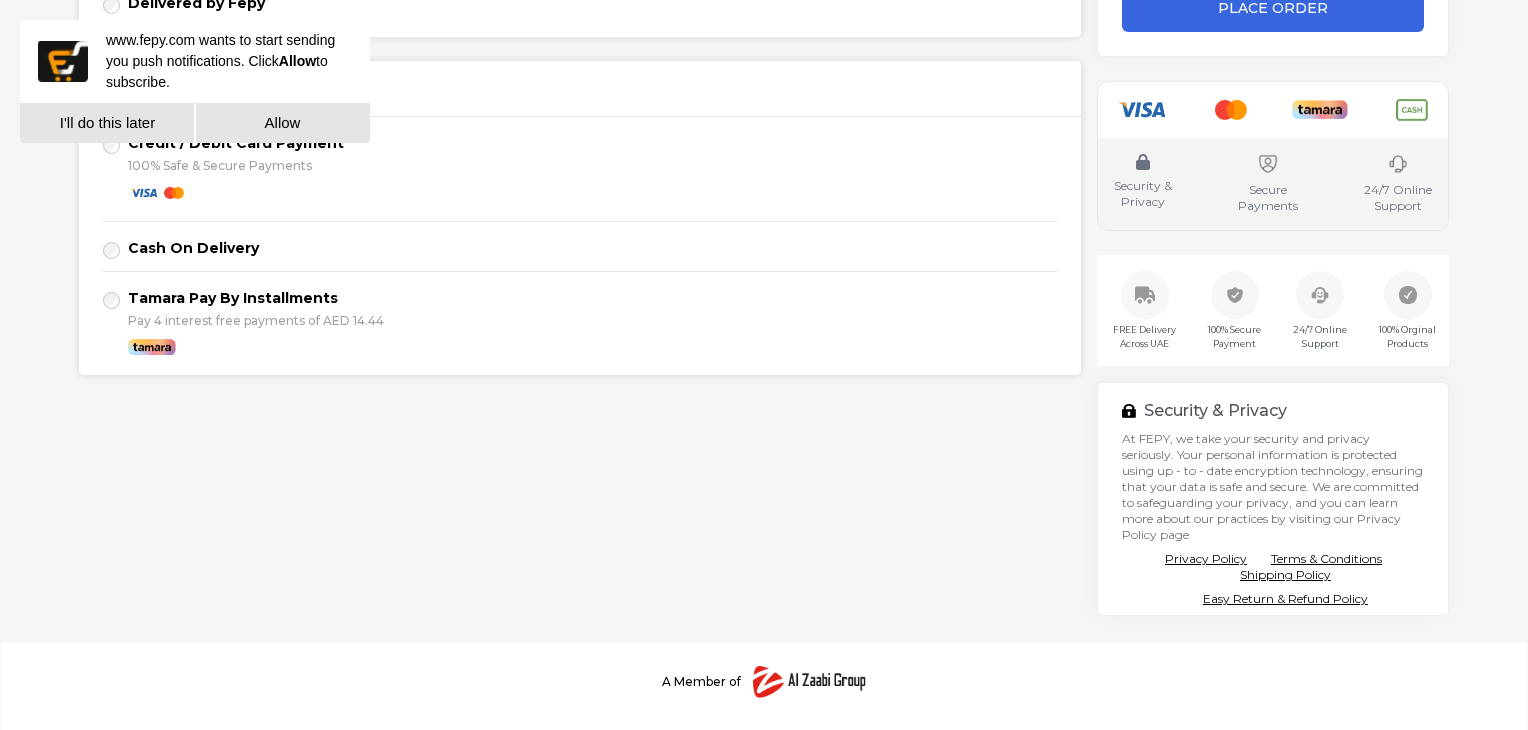 scroll, scrollTop: 0, scrollLeft: 0, axis: both 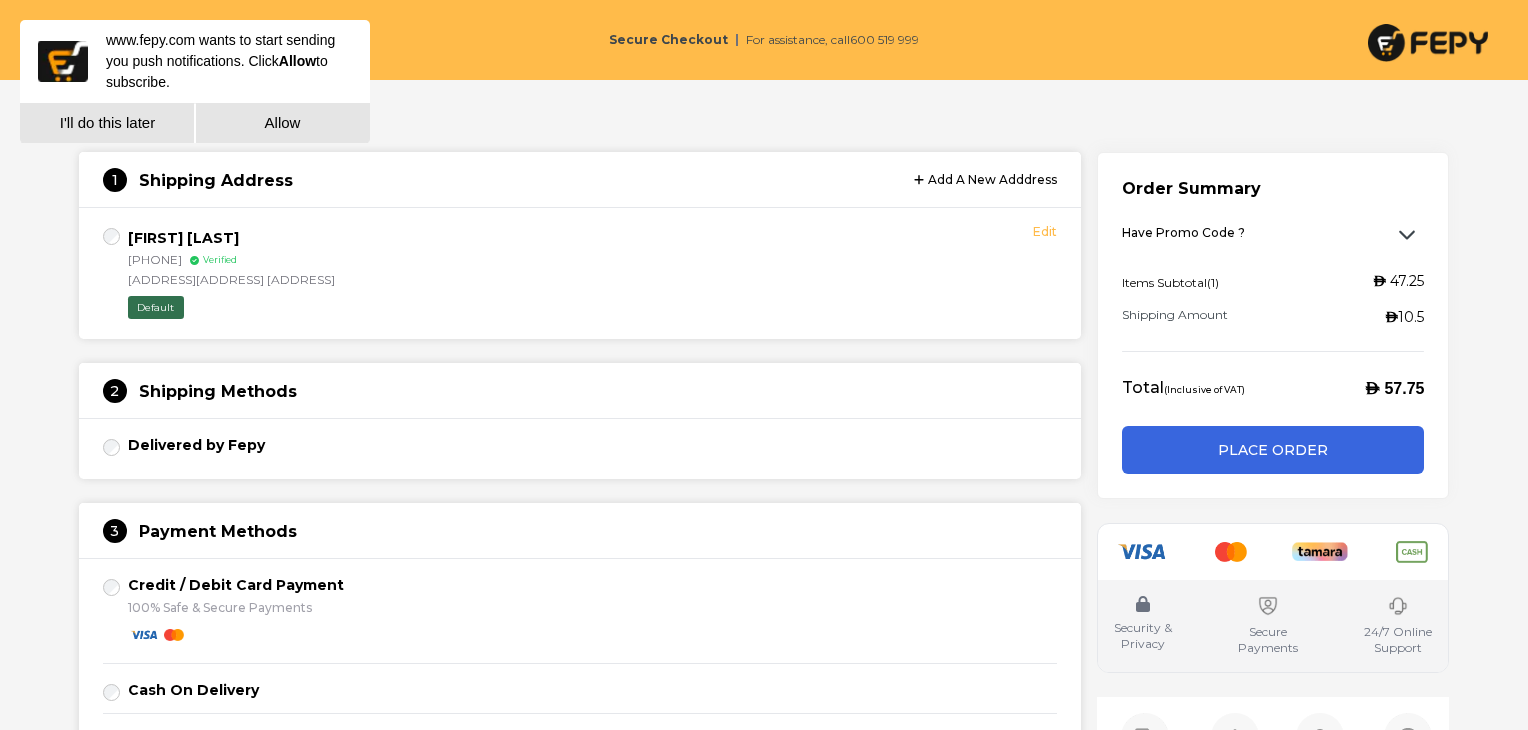 click on "Place Order" at bounding box center [1273, 450] 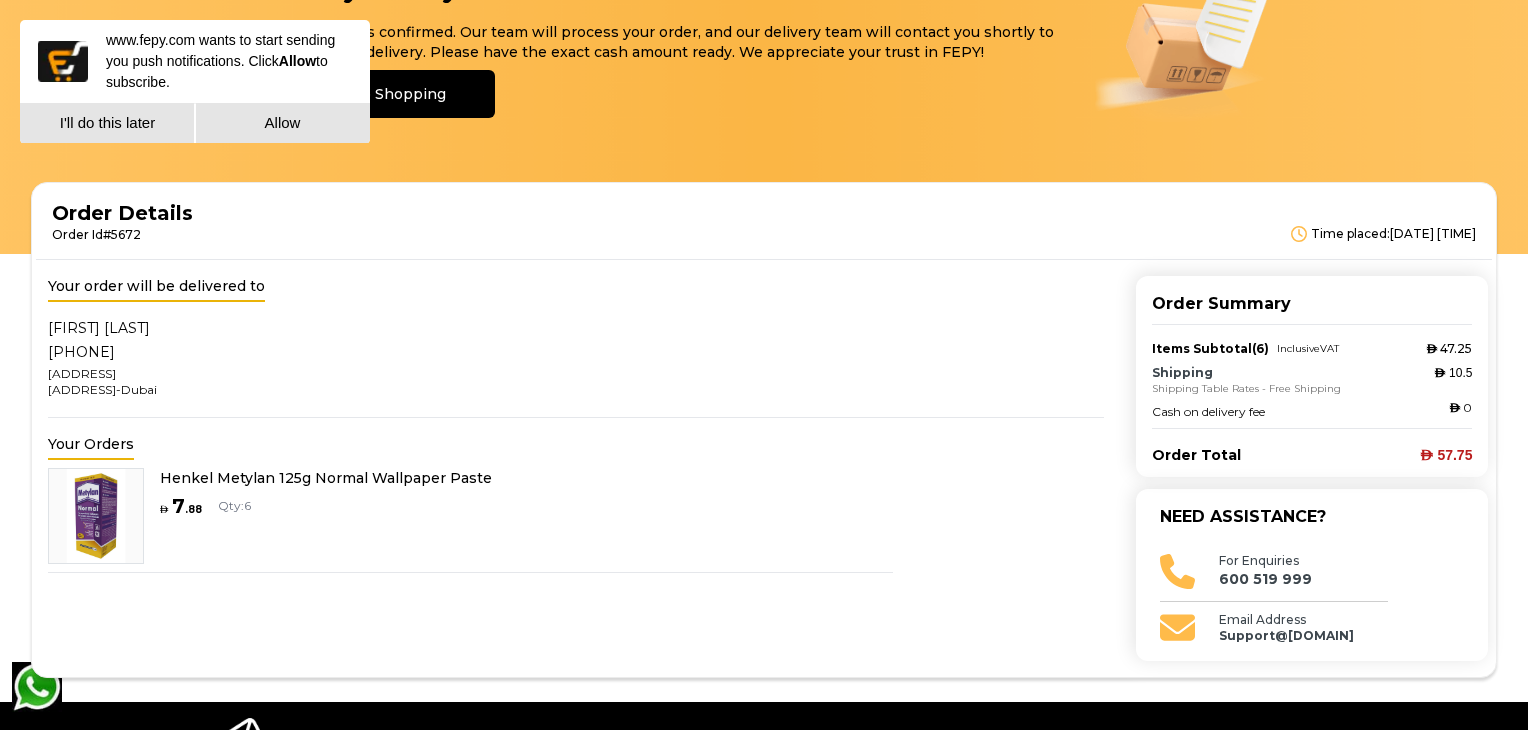 scroll, scrollTop: 195, scrollLeft: 0, axis: vertical 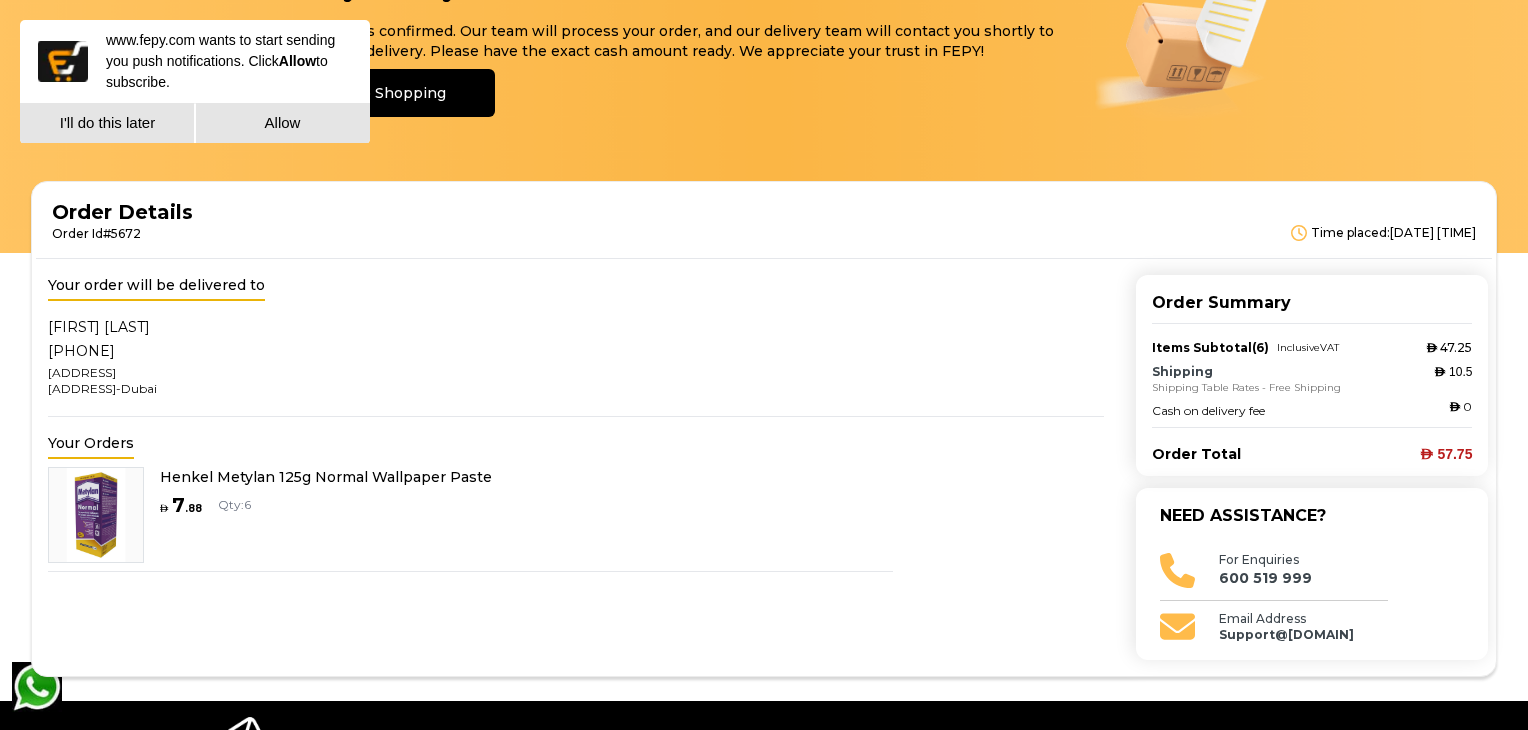 click at bounding box center [96, 515] 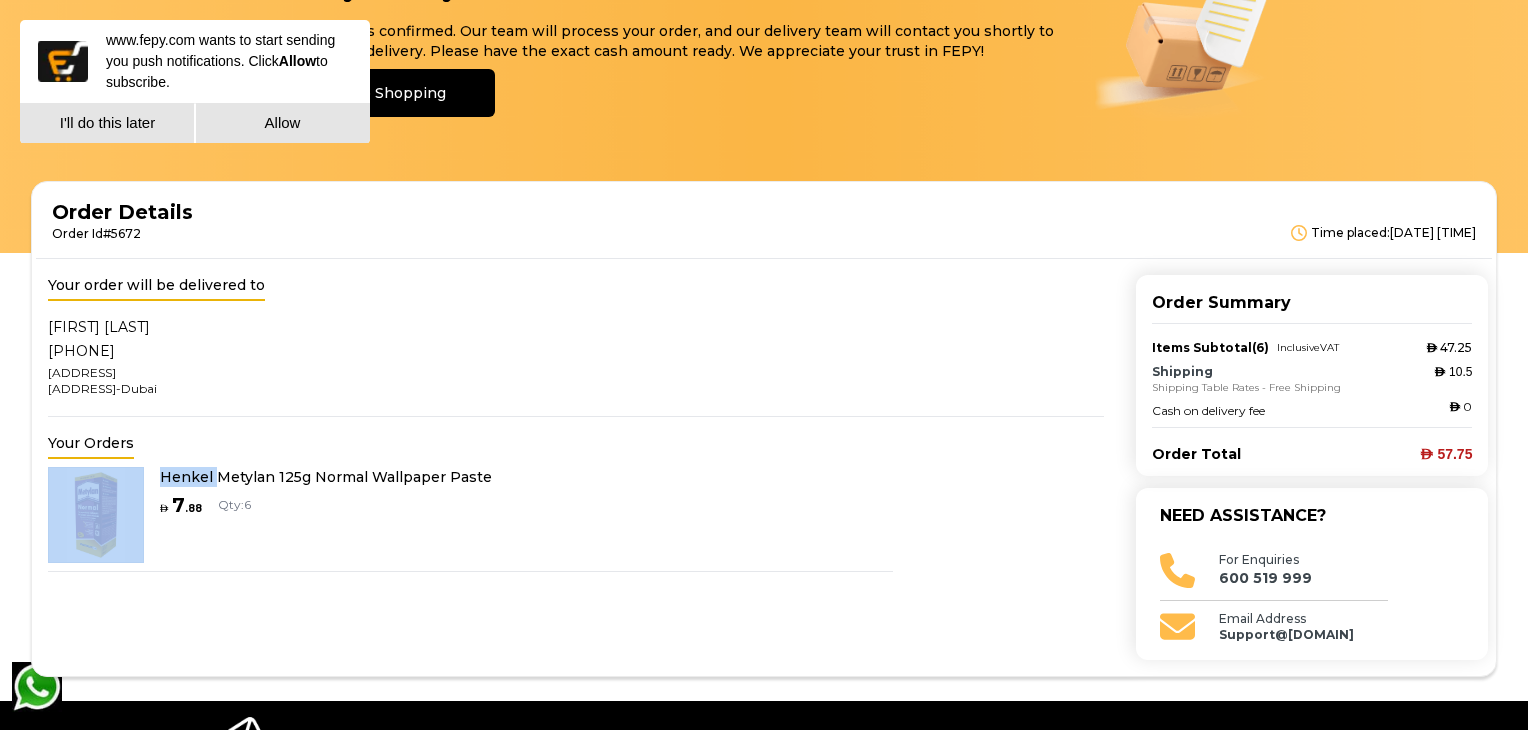 drag, startPoint x: 219, startPoint y: 485, endPoint x: 117, endPoint y: 513, distance: 105.773346 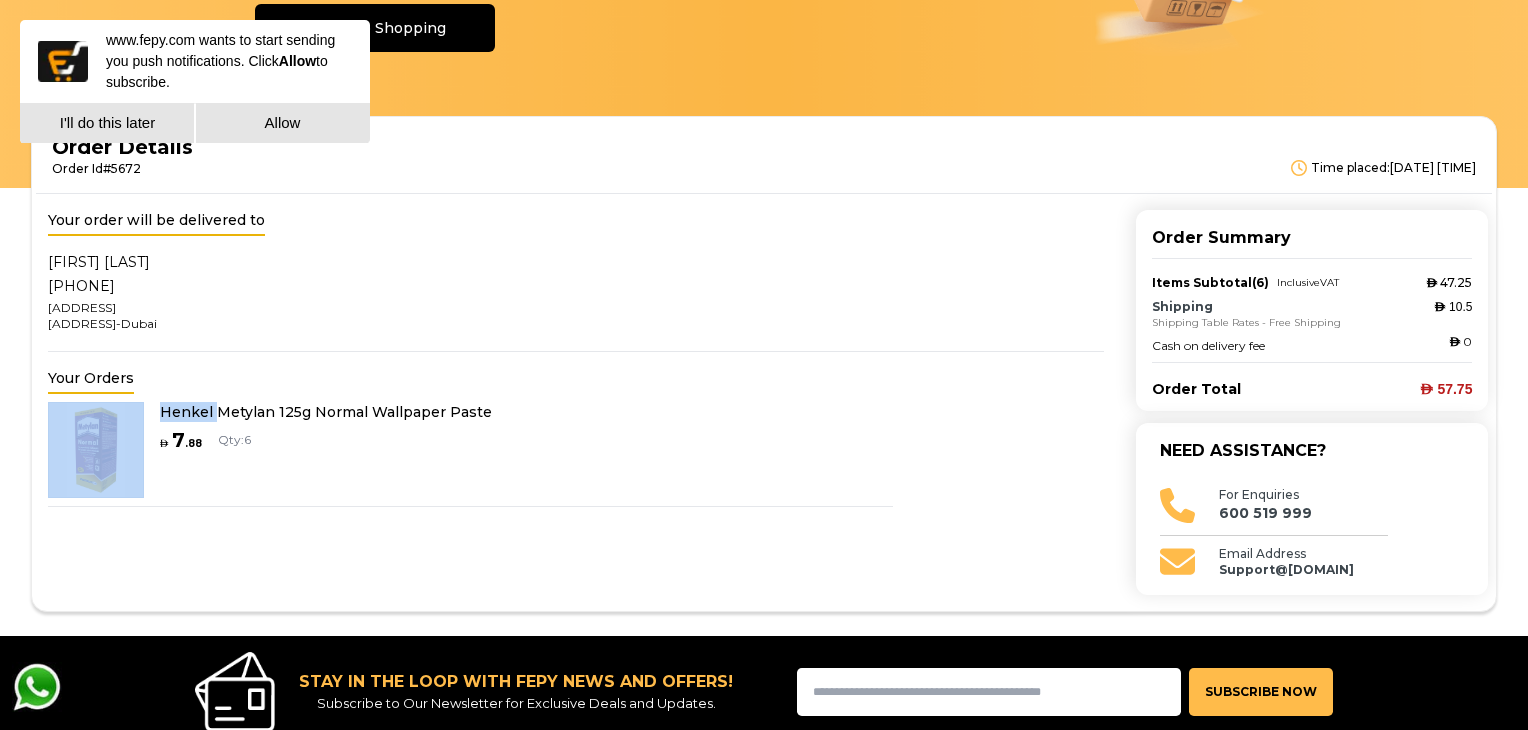 scroll, scrollTop: 276, scrollLeft: 0, axis: vertical 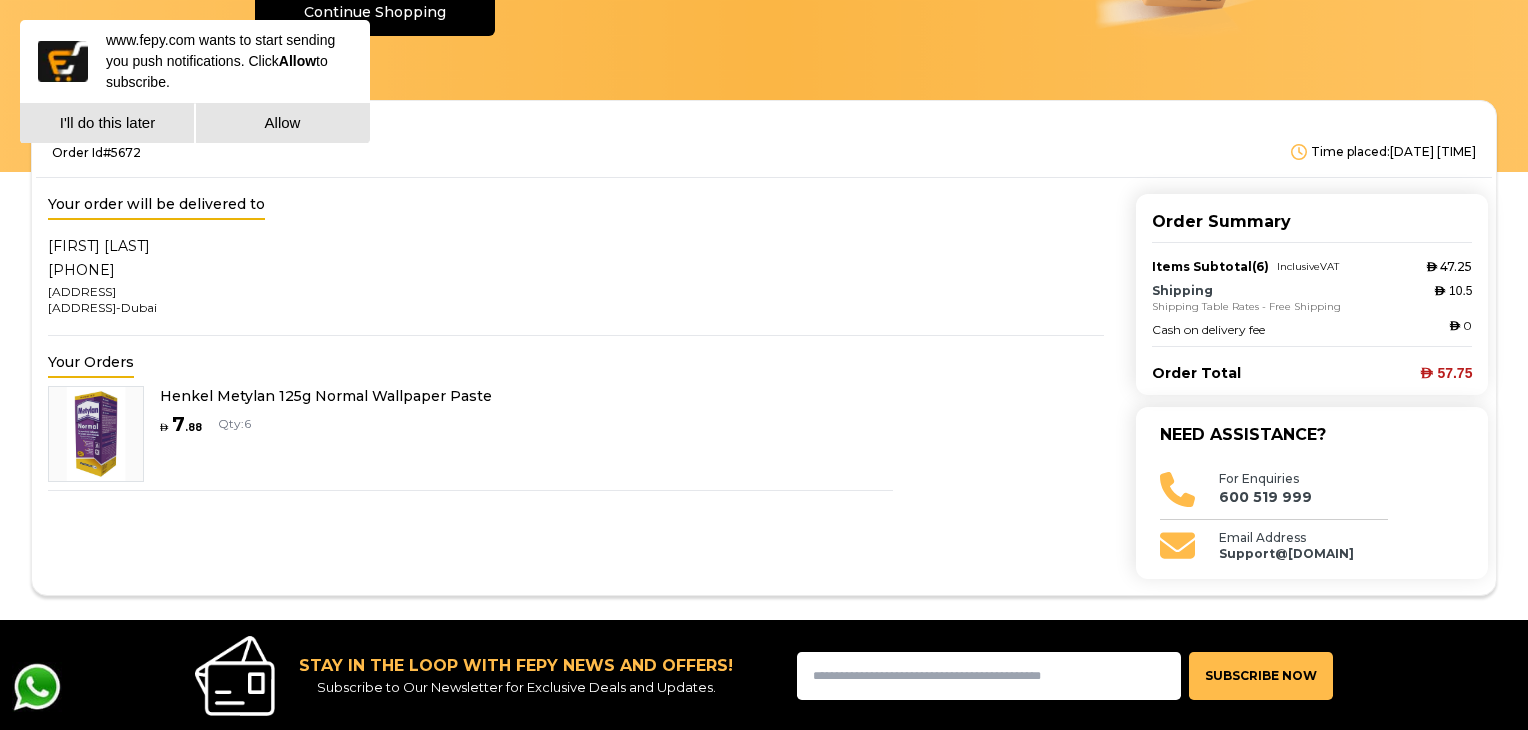 click on "Your order will be delivered to   kashif khan 971508012273 saporiti office, Volante tower 2, marasi drive   Business bay  -  Dubai Your Orders Henkel Metylan 125g Normal Wallpaper Paste AED 7 . 88 Qty :  6" at bounding box center (576, 386) 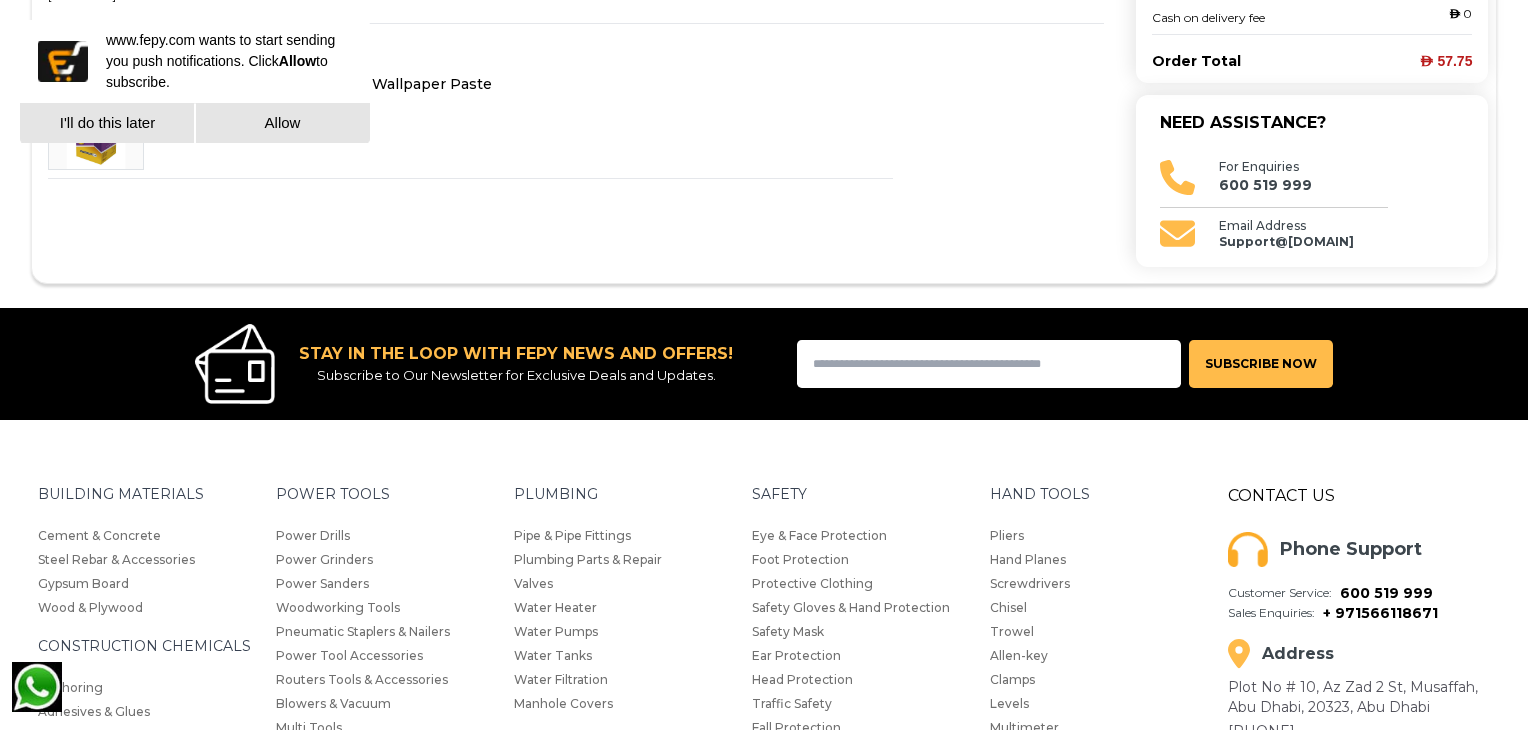 scroll, scrollTop: 0, scrollLeft: 0, axis: both 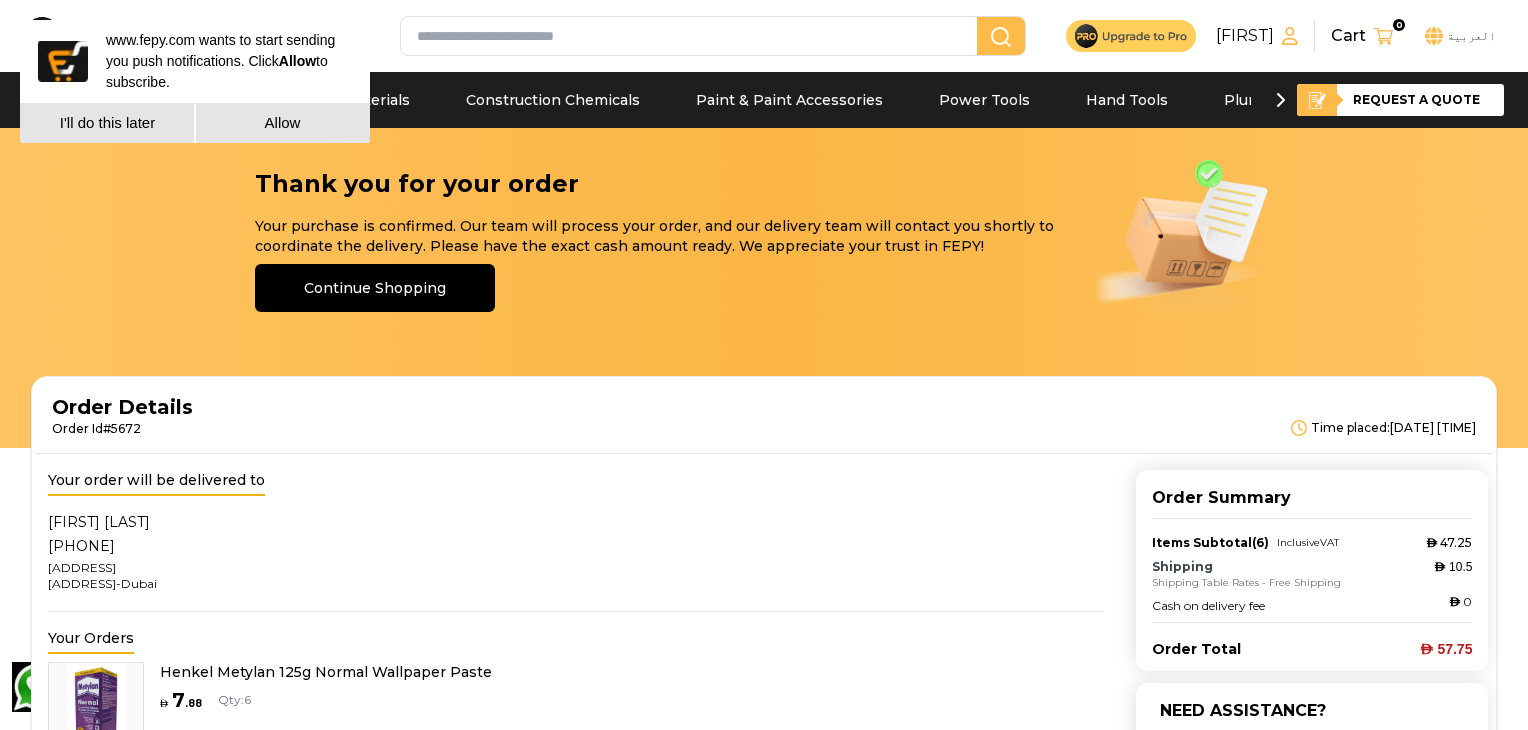 click on "I'll do this later" at bounding box center (107, 123) 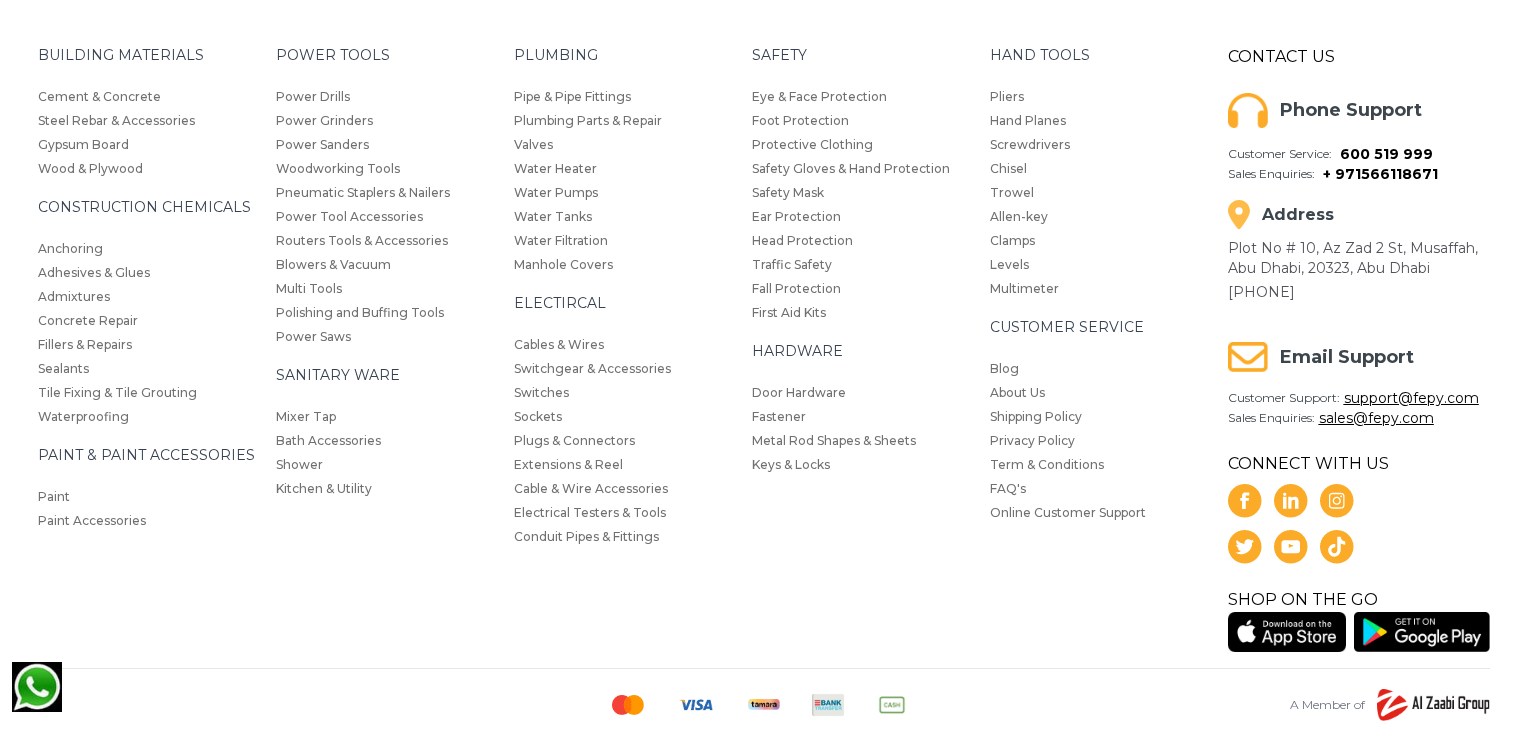 scroll, scrollTop: 1026, scrollLeft: 0, axis: vertical 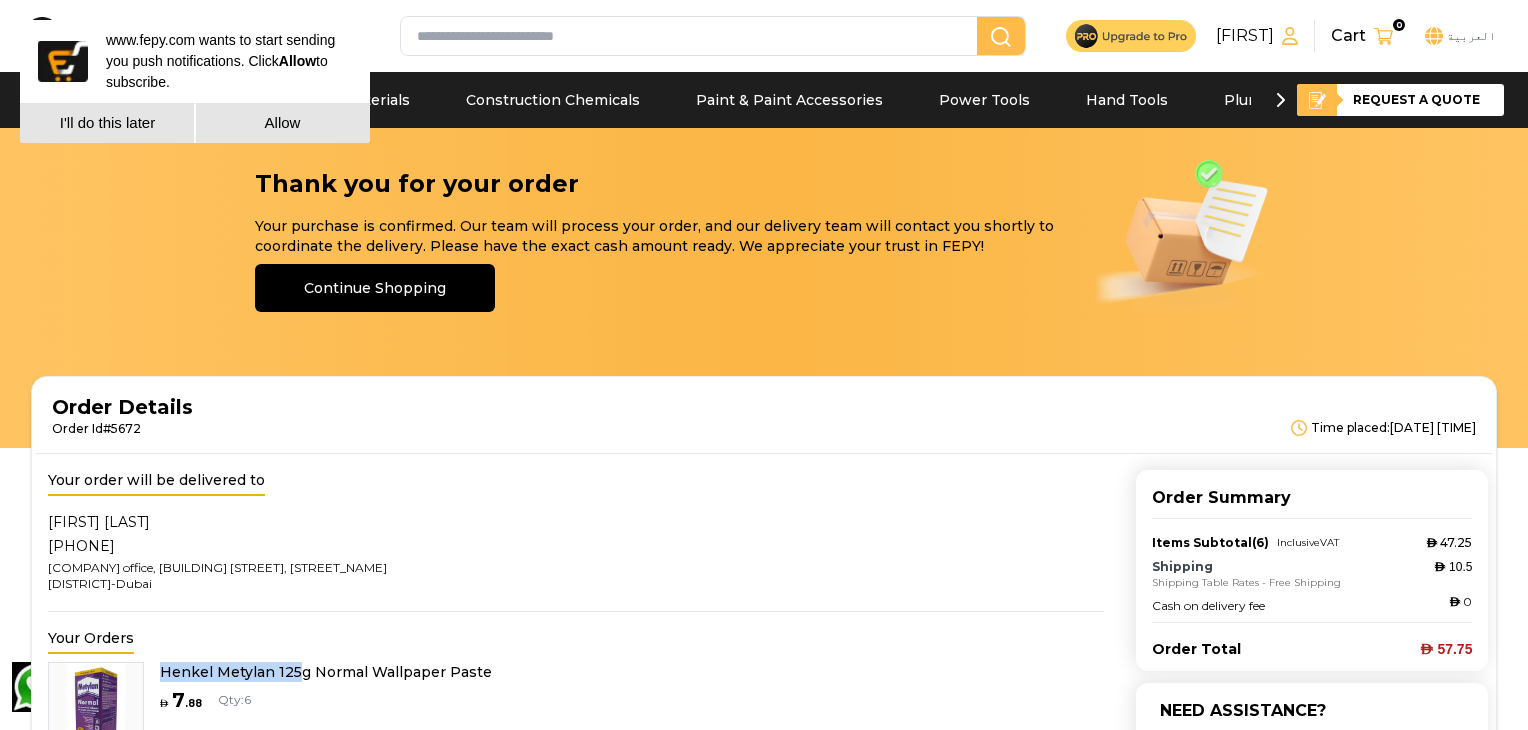 drag, startPoint x: 163, startPoint y: 665, endPoint x: 295, endPoint y: 677, distance: 132.54433 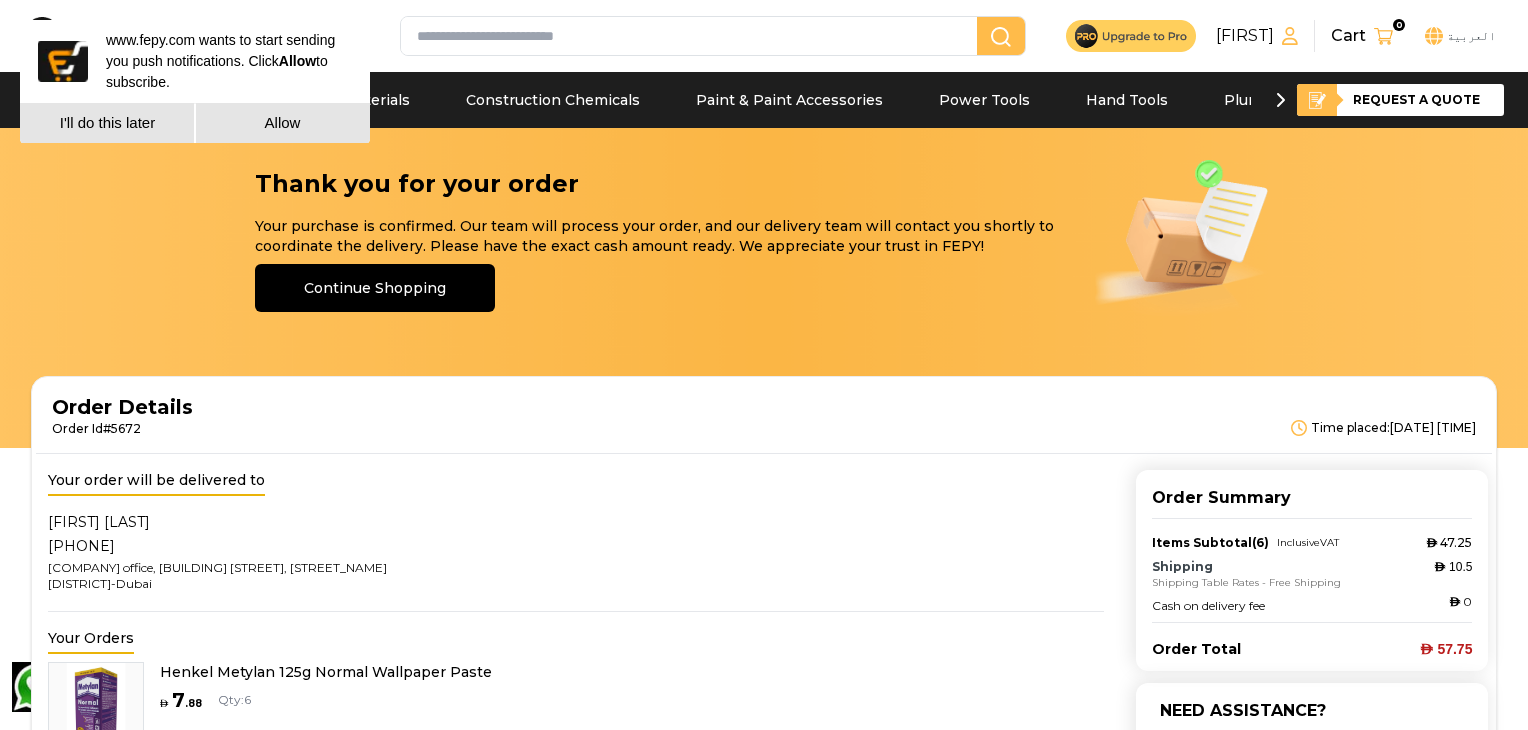 click at bounding box center (693, 36) 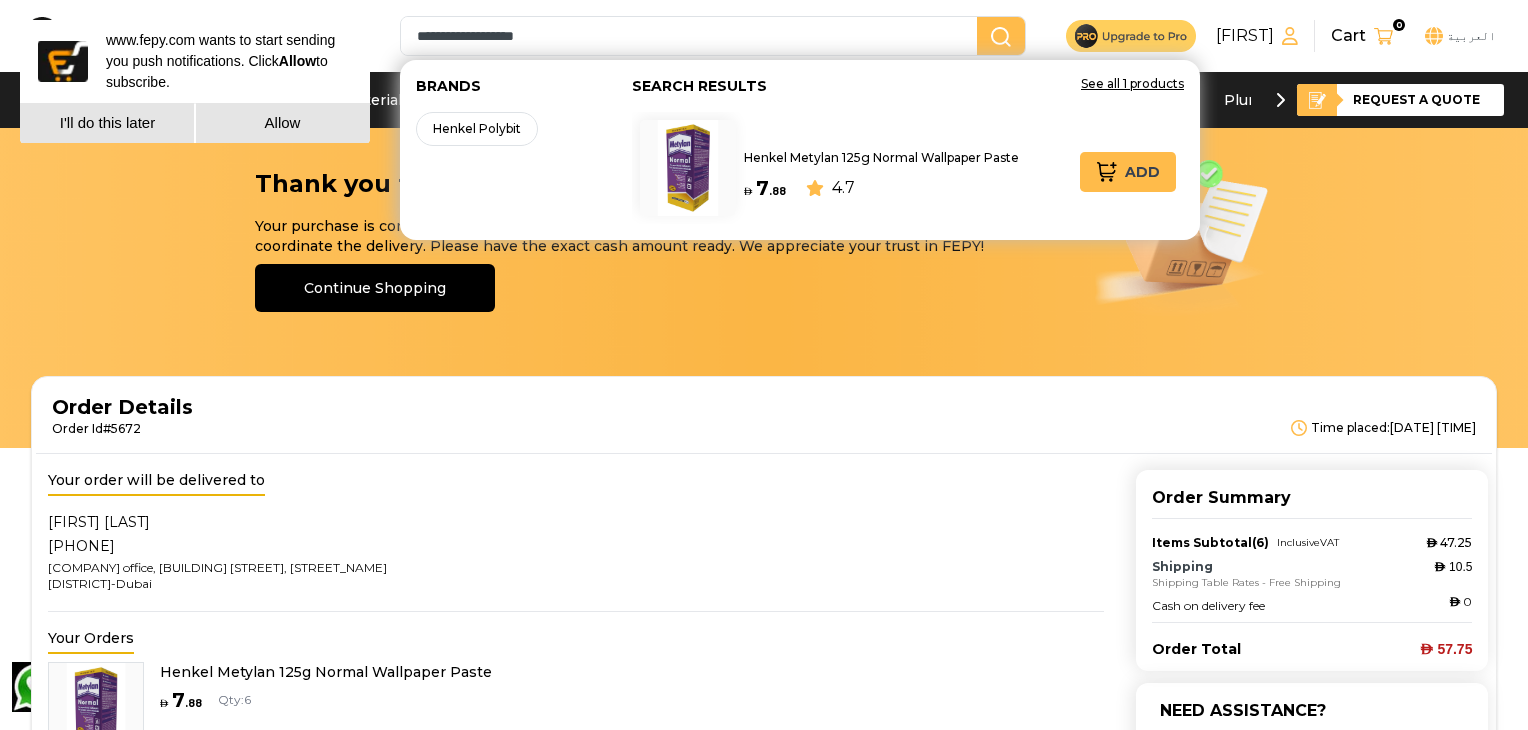 type on "**********" 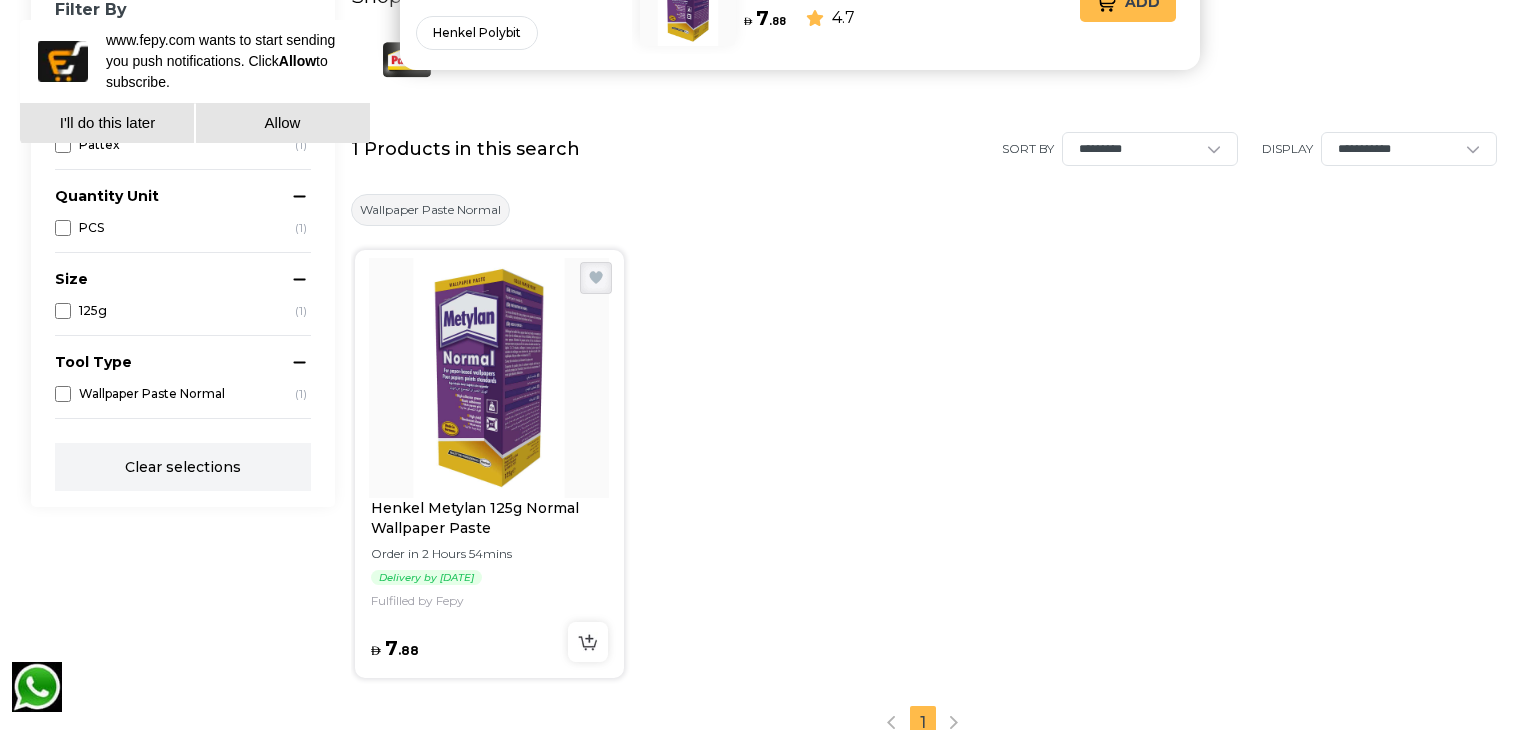 scroll, scrollTop: 171, scrollLeft: 0, axis: vertical 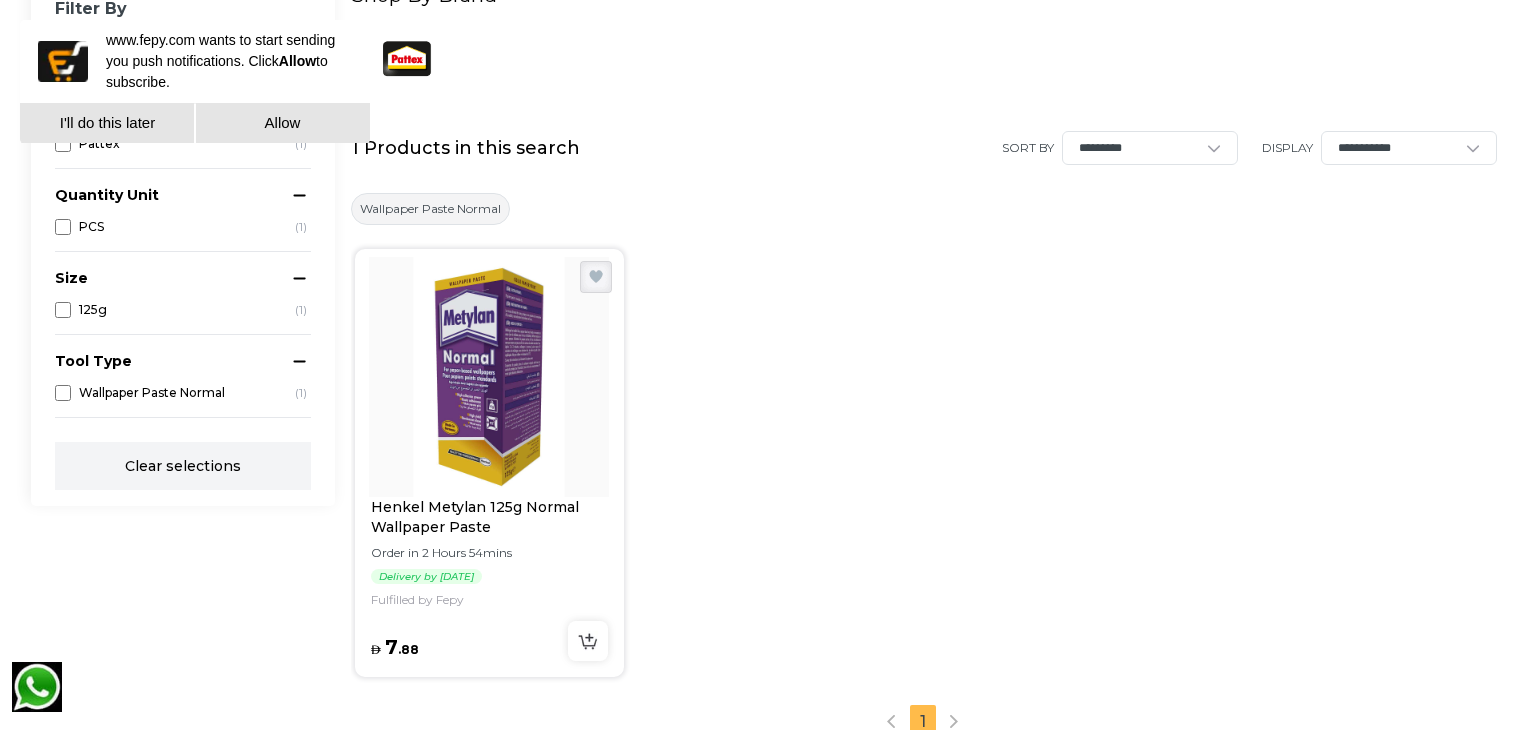 click at bounding box center [490, 377] 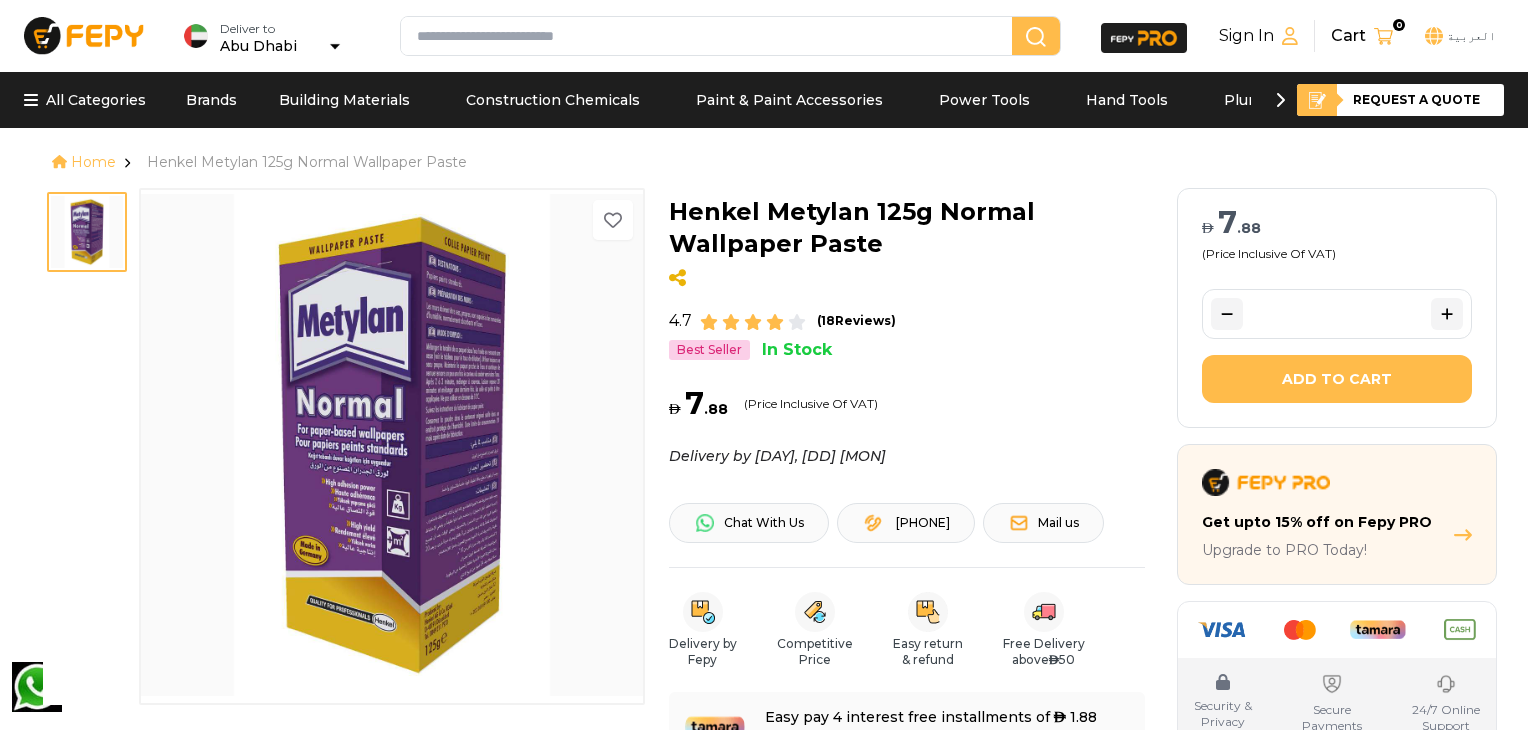 scroll, scrollTop: 0, scrollLeft: 0, axis: both 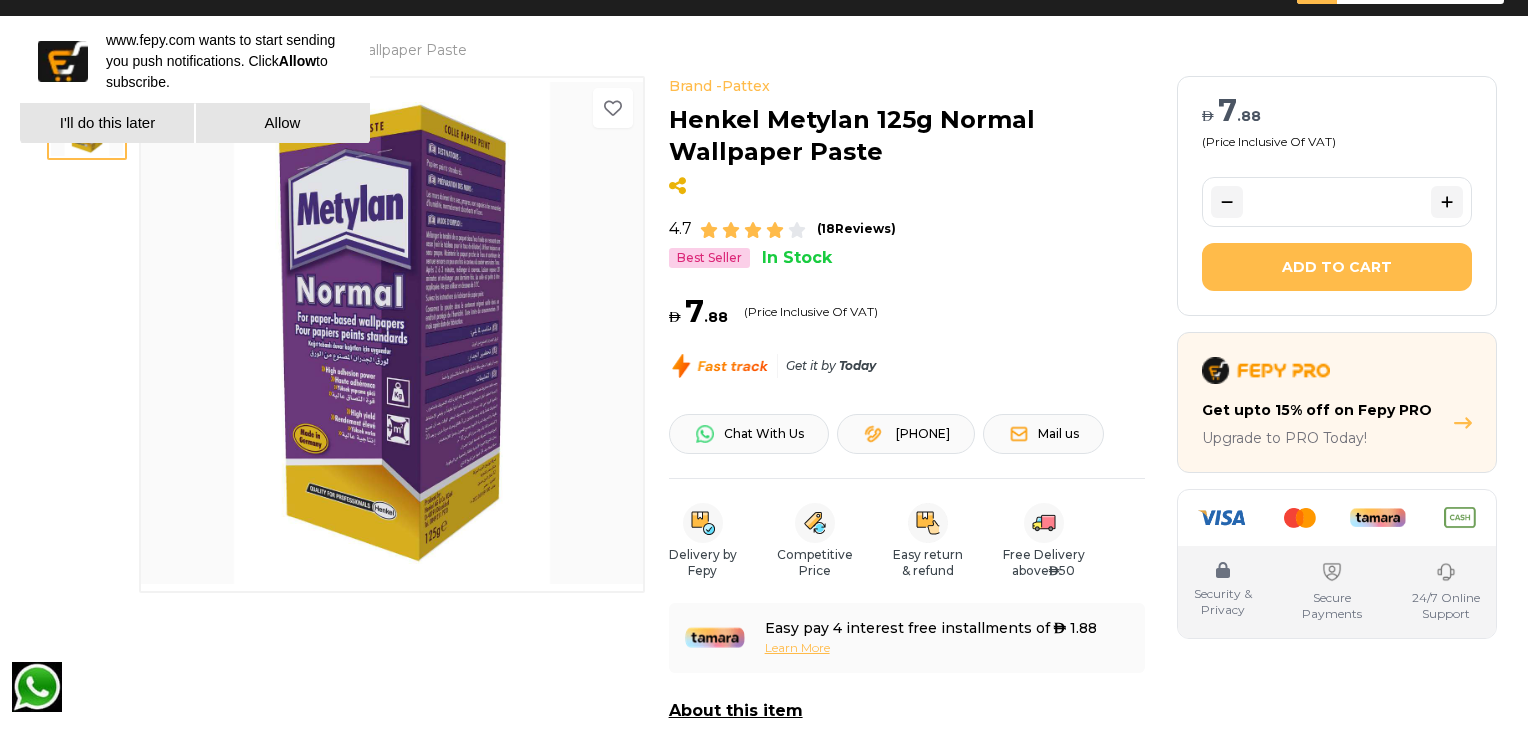 click at bounding box center [719, 366] 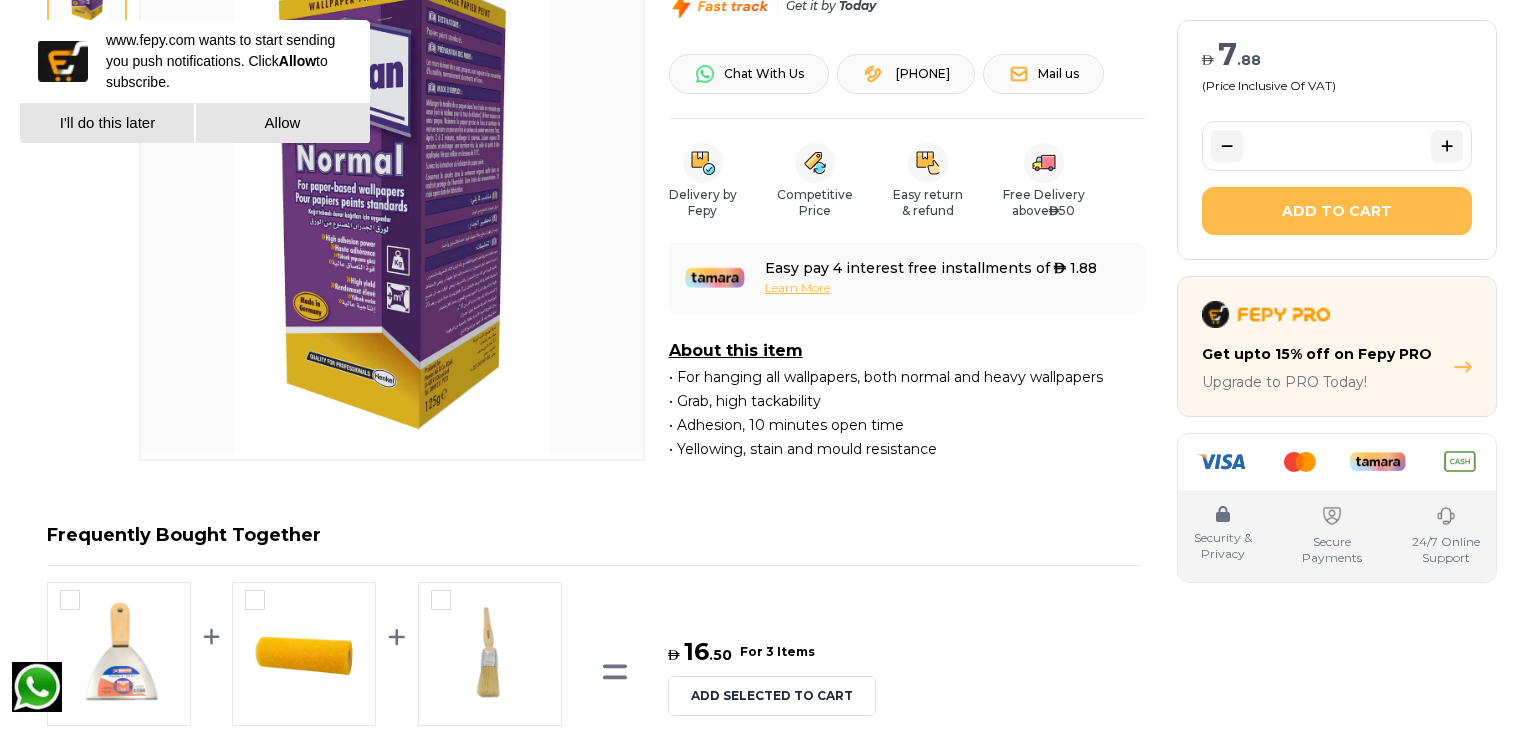 scroll, scrollTop: 426, scrollLeft: 0, axis: vertical 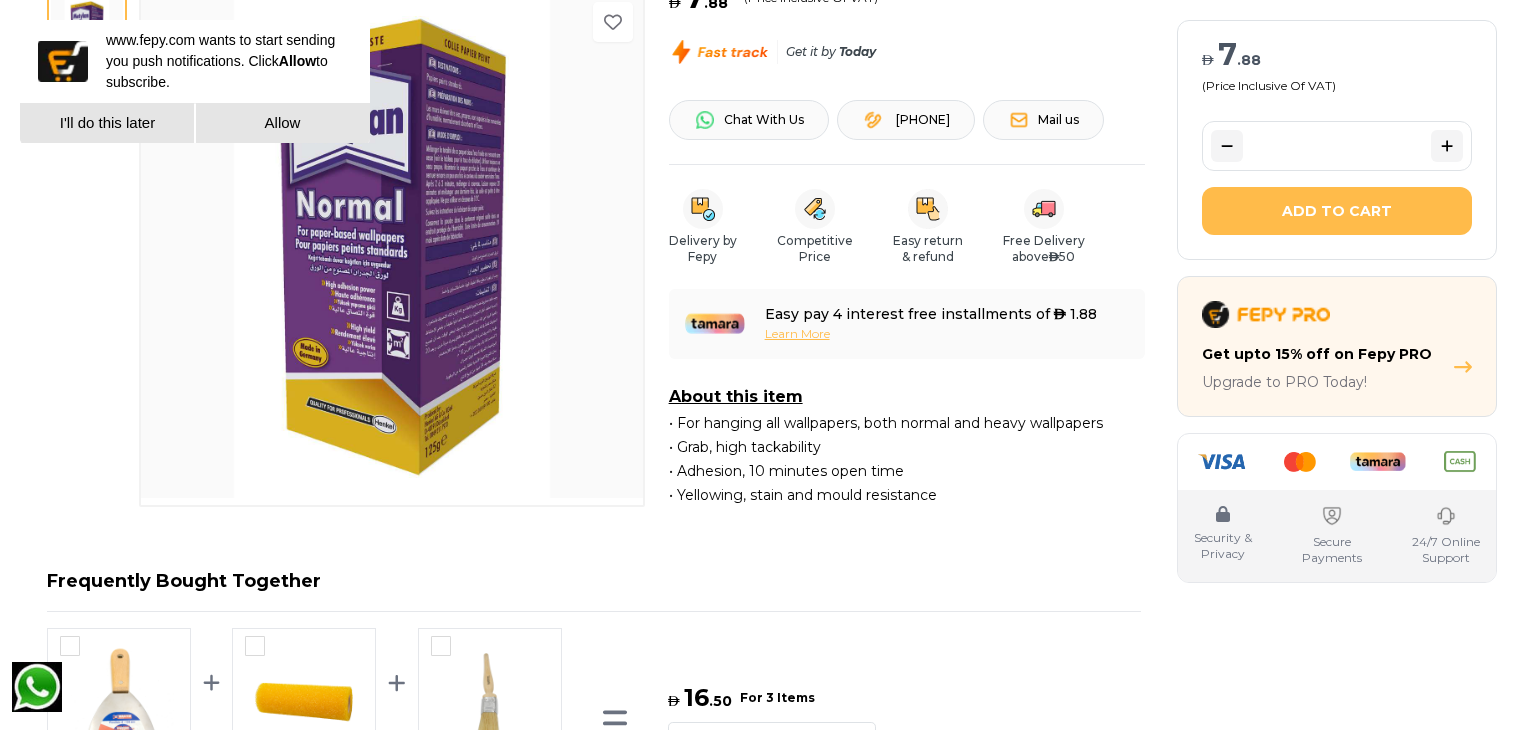 click on "I'll do this later" at bounding box center (107, 123) 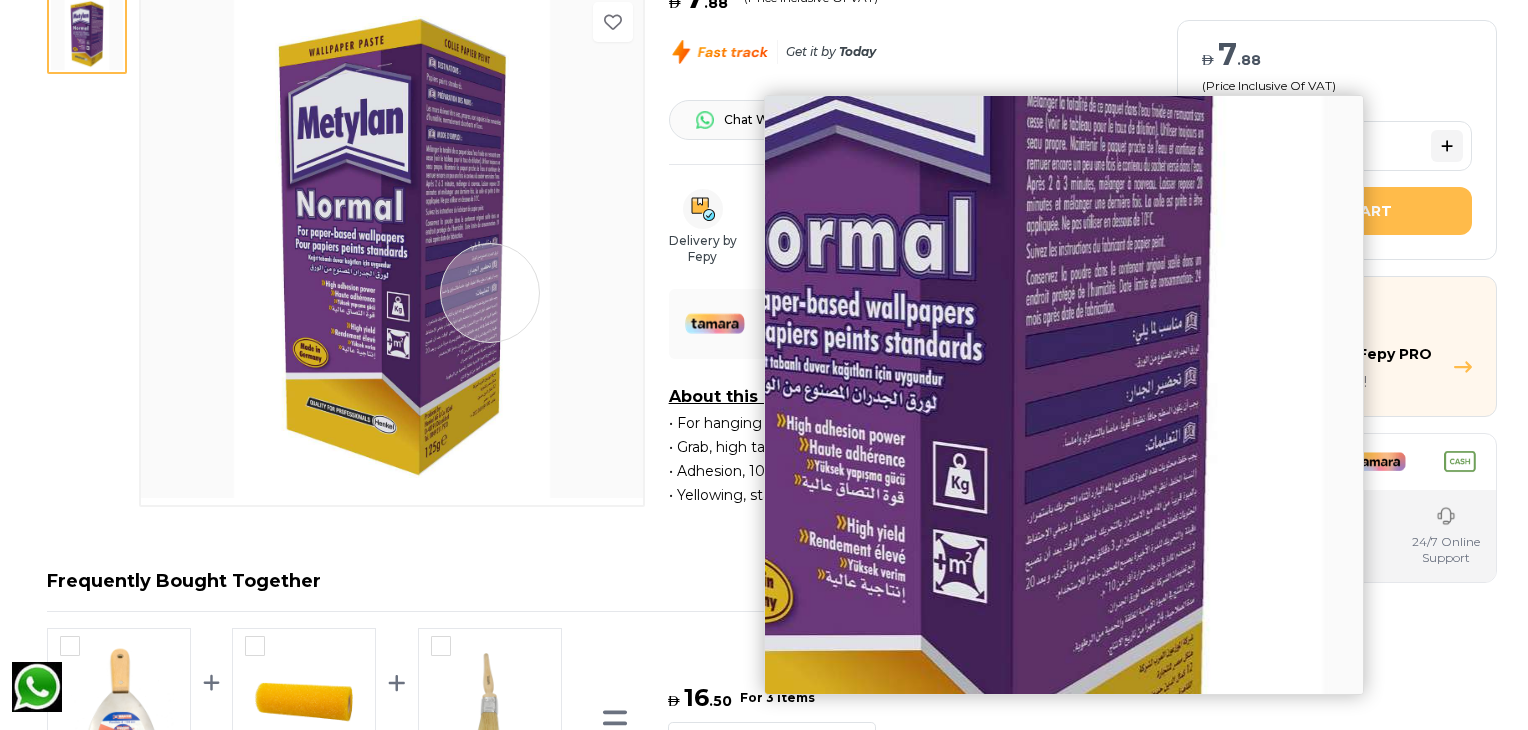 scroll, scrollTop: 0, scrollLeft: 0, axis: both 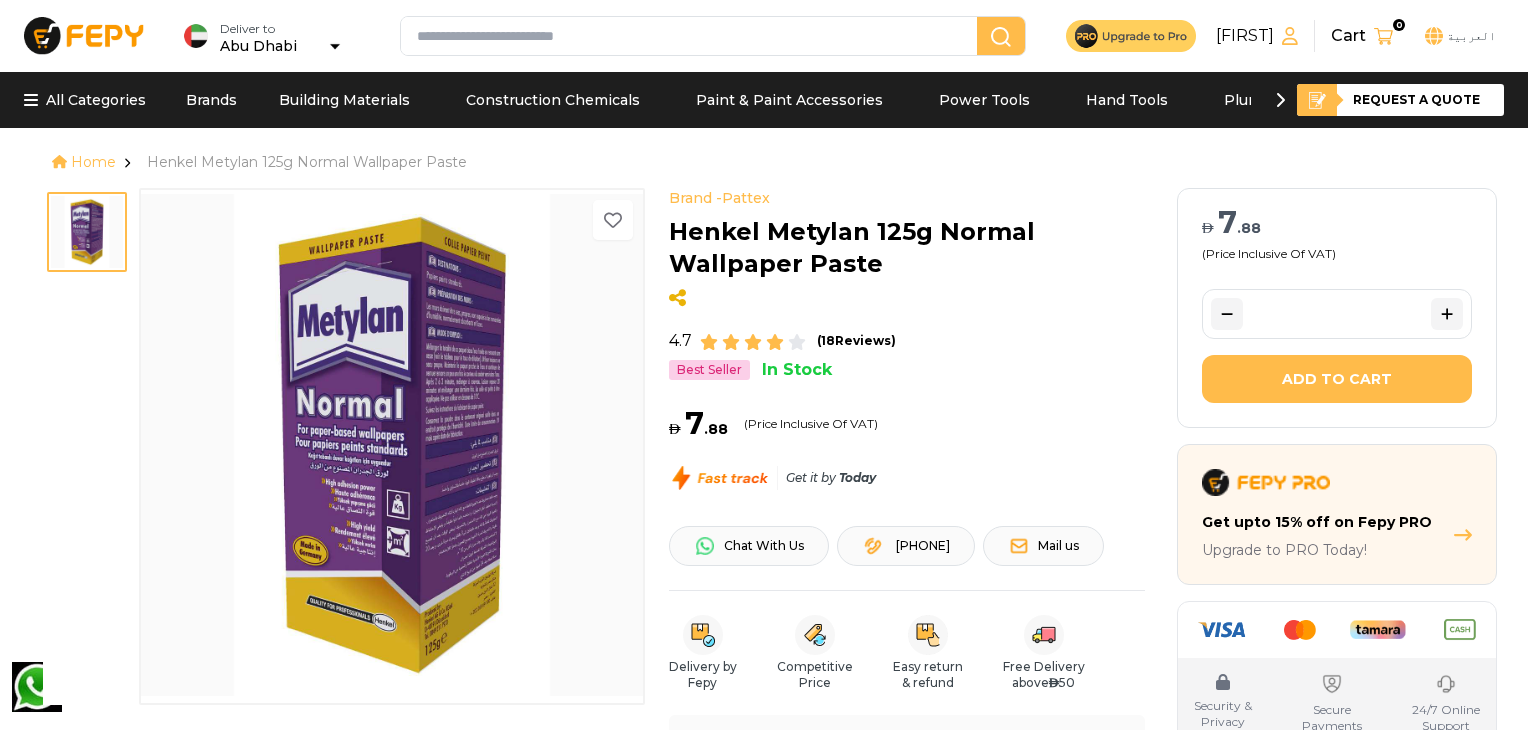 click at bounding box center [693, 36] 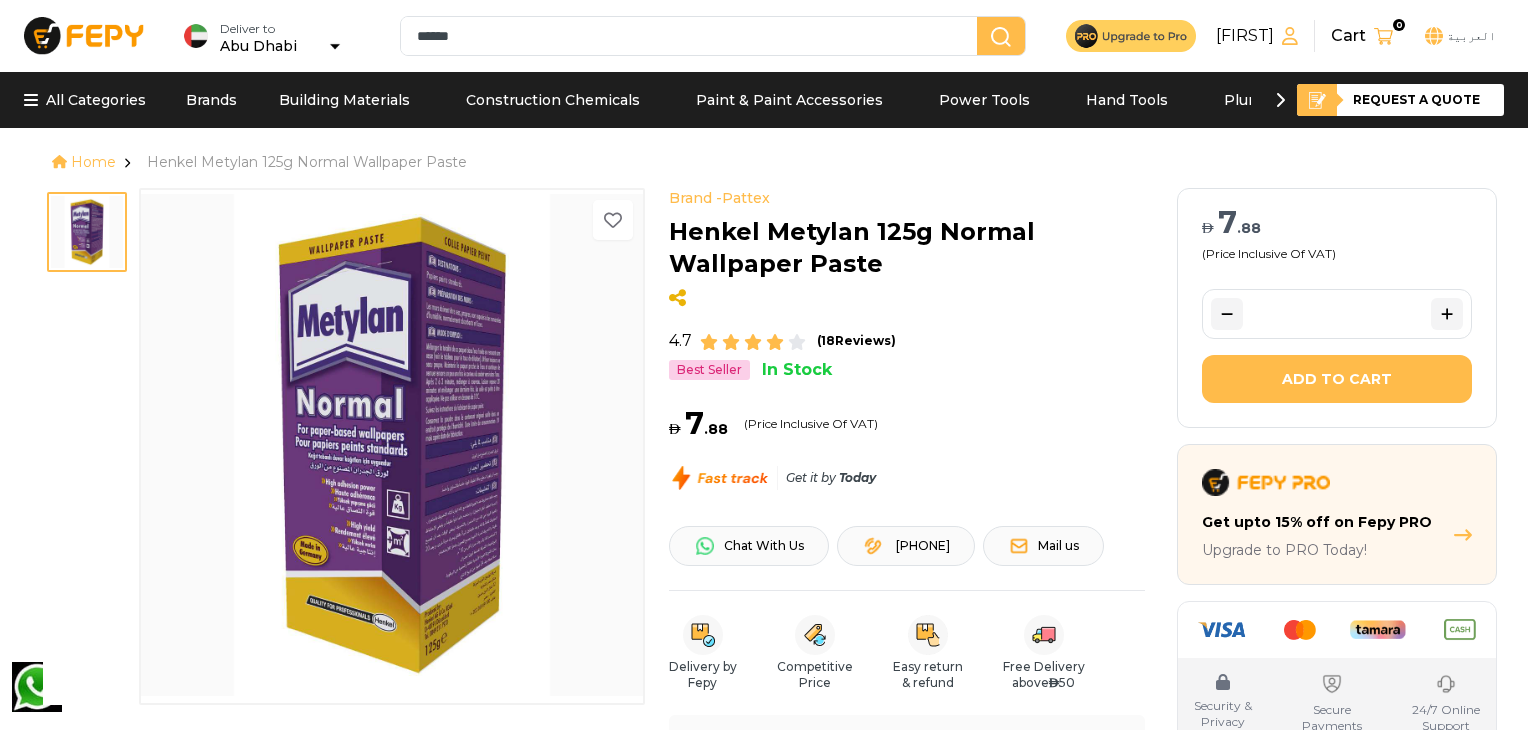 type on "******" 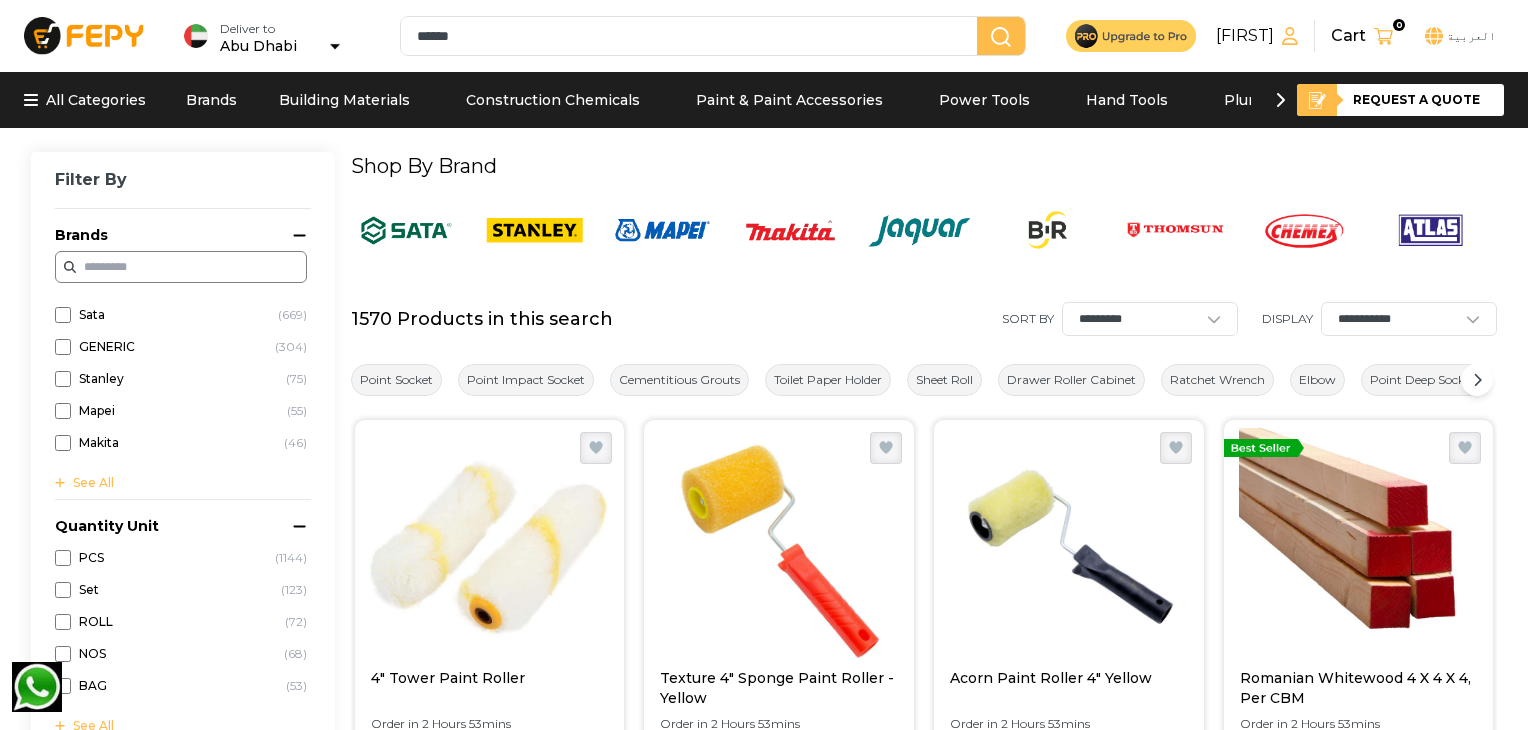 click on "Shop By Brand" at bounding box center (924, 166) 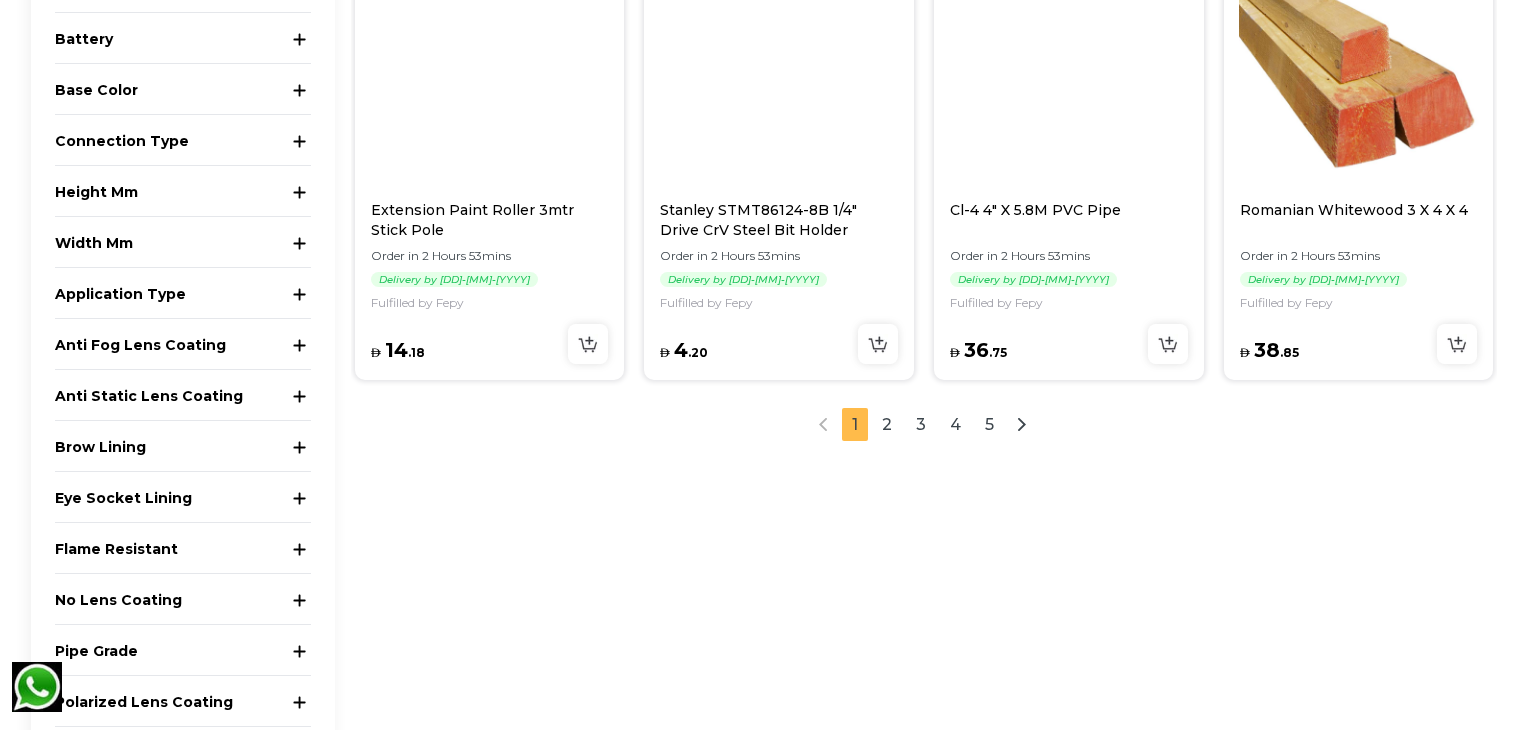 scroll, scrollTop: 2262, scrollLeft: 0, axis: vertical 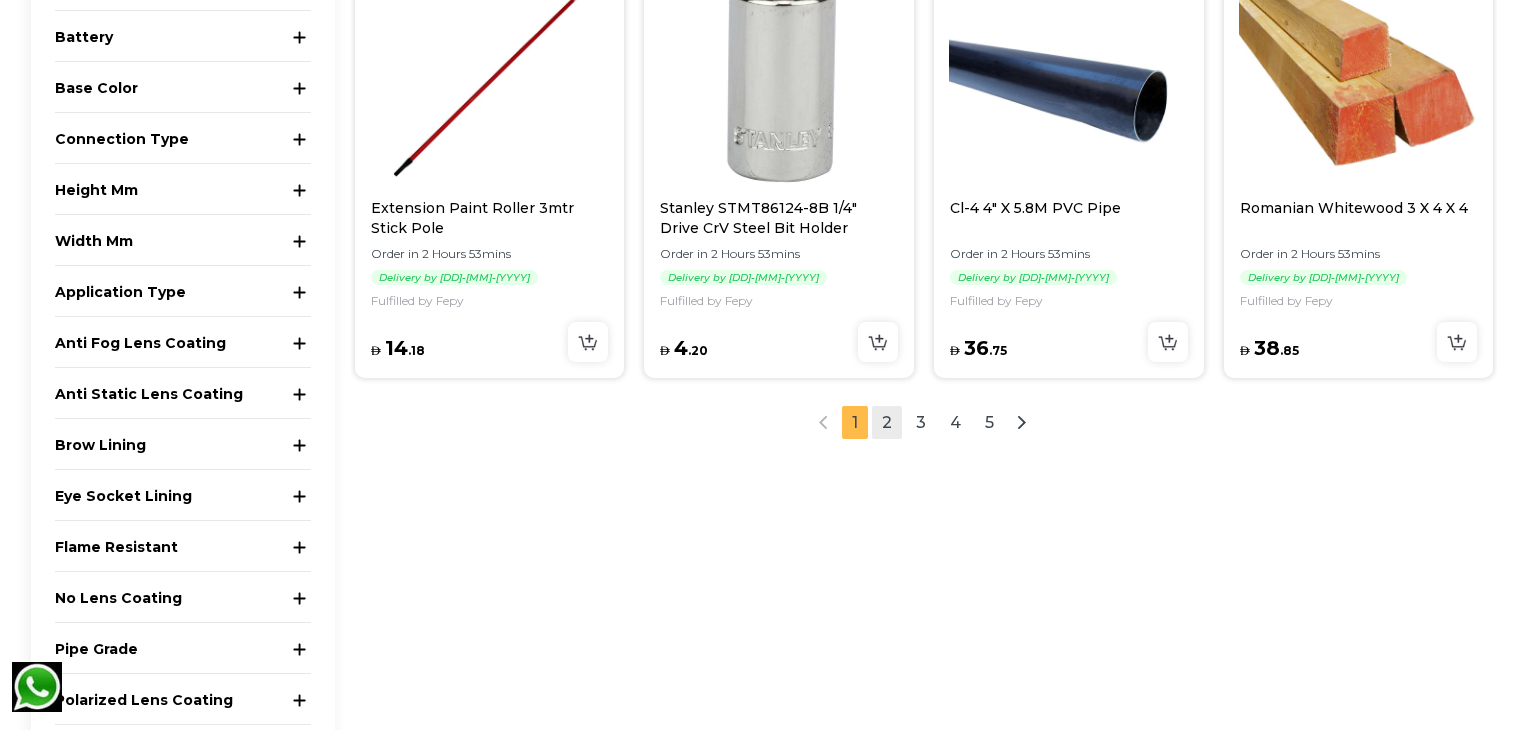 click on "2" at bounding box center [887, 422] 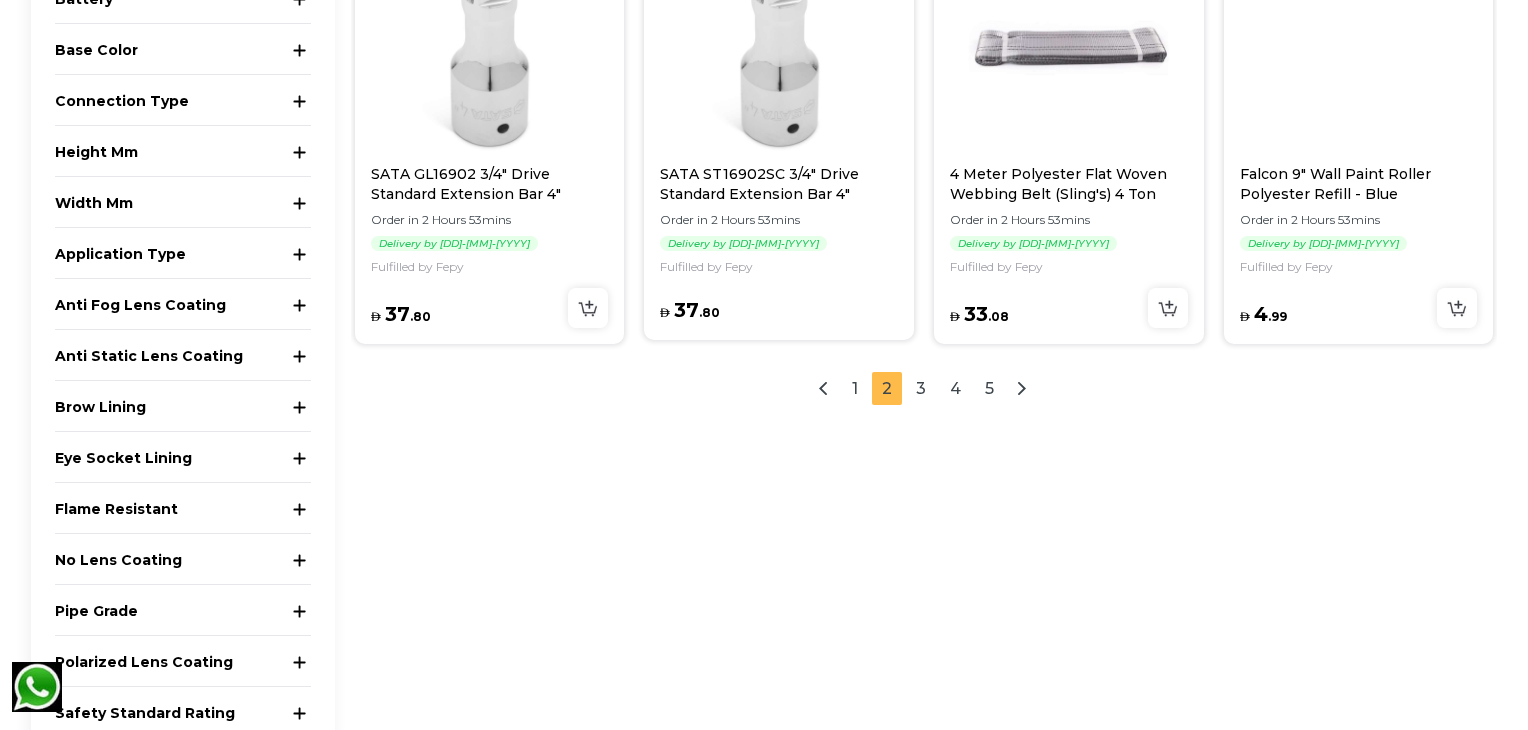scroll, scrollTop: 2299, scrollLeft: 0, axis: vertical 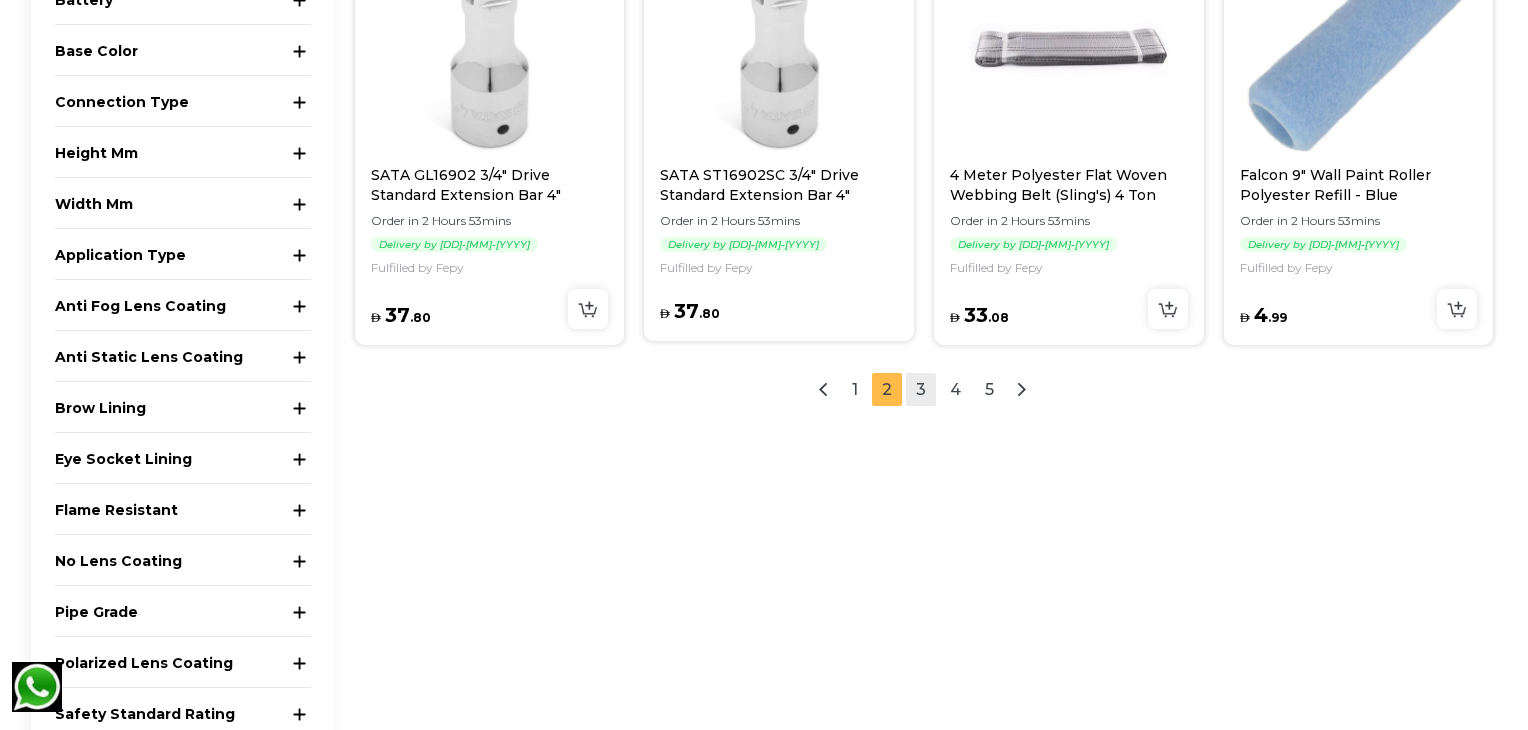 click on "3" at bounding box center [921, 389] 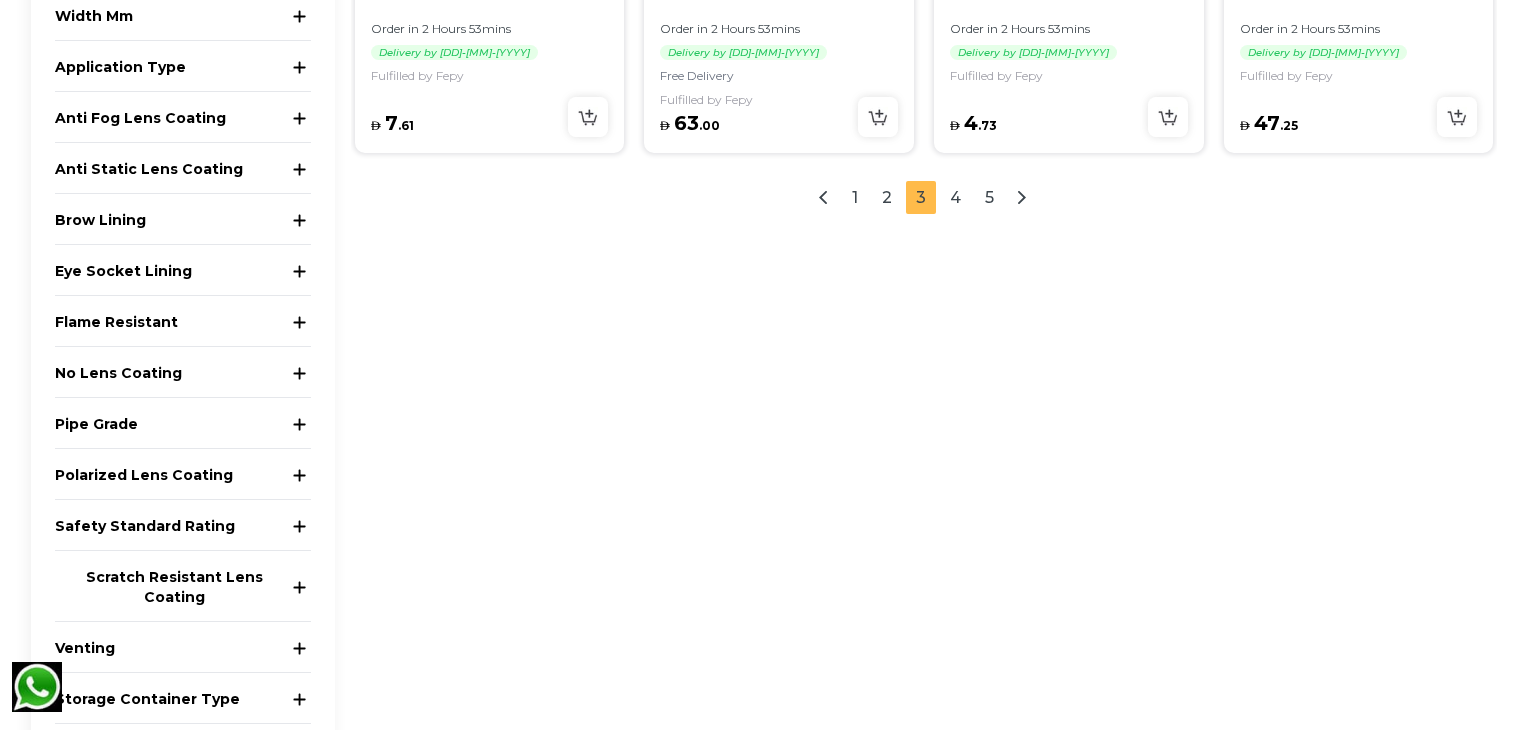 scroll, scrollTop: 2394, scrollLeft: 0, axis: vertical 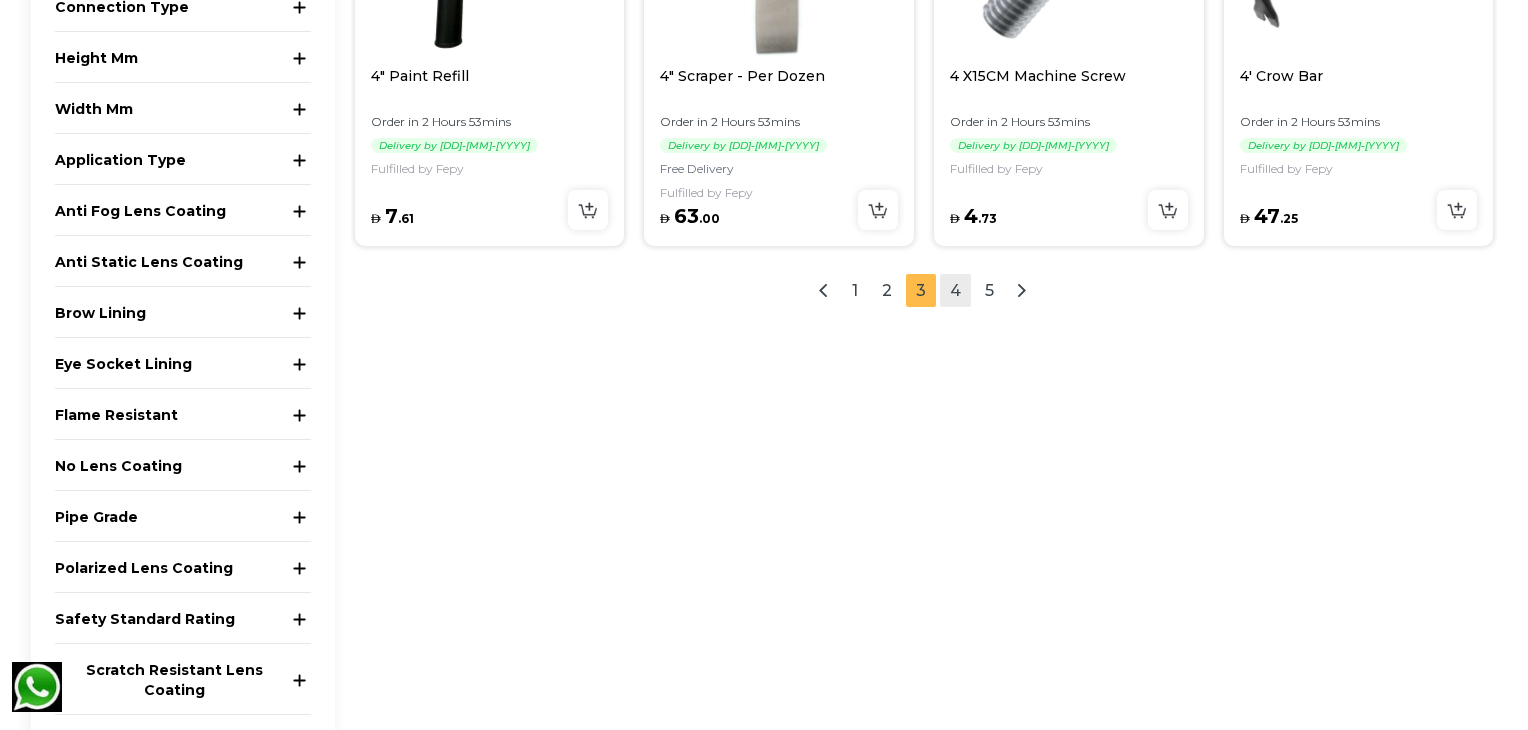 click on "4" at bounding box center [955, 290] 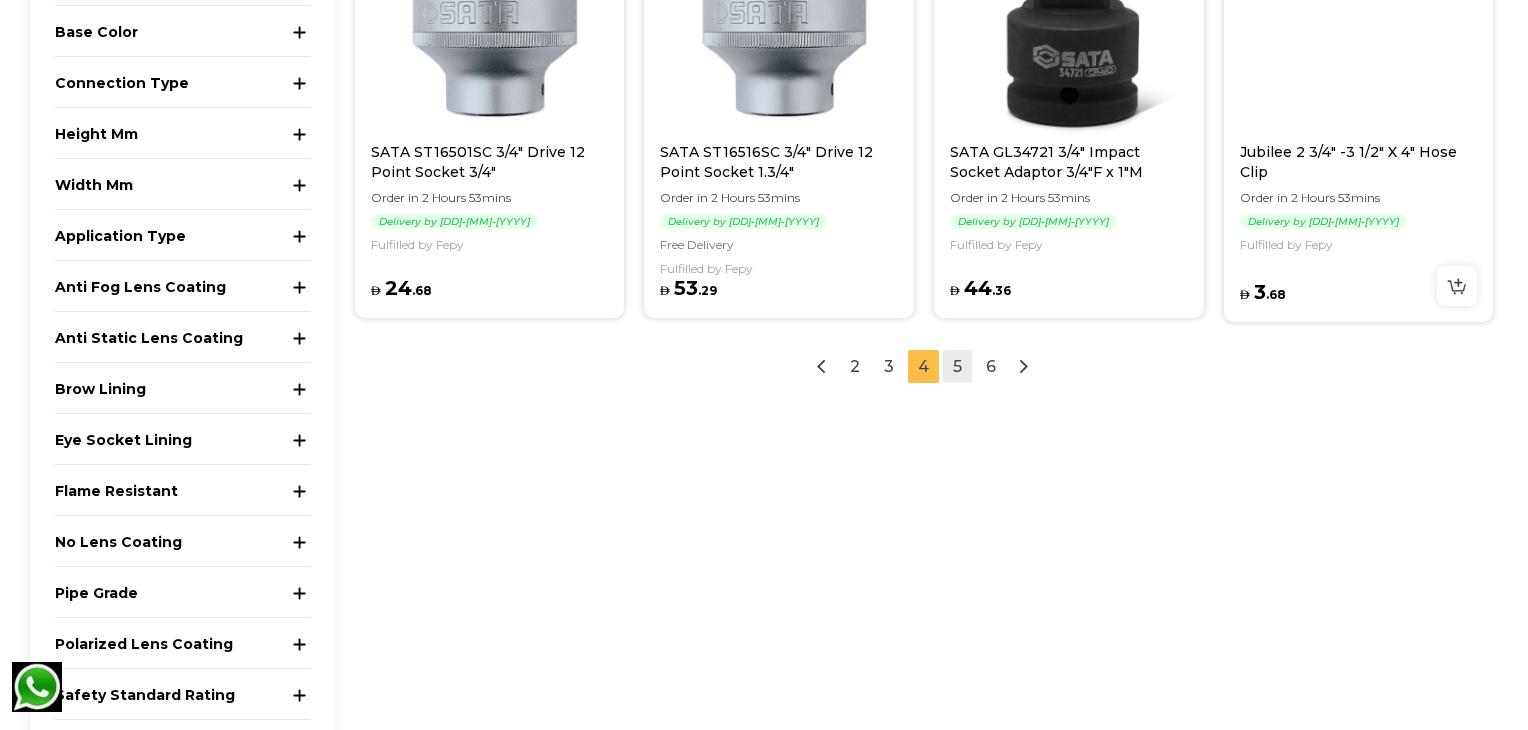 scroll, scrollTop: 2326, scrollLeft: 0, axis: vertical 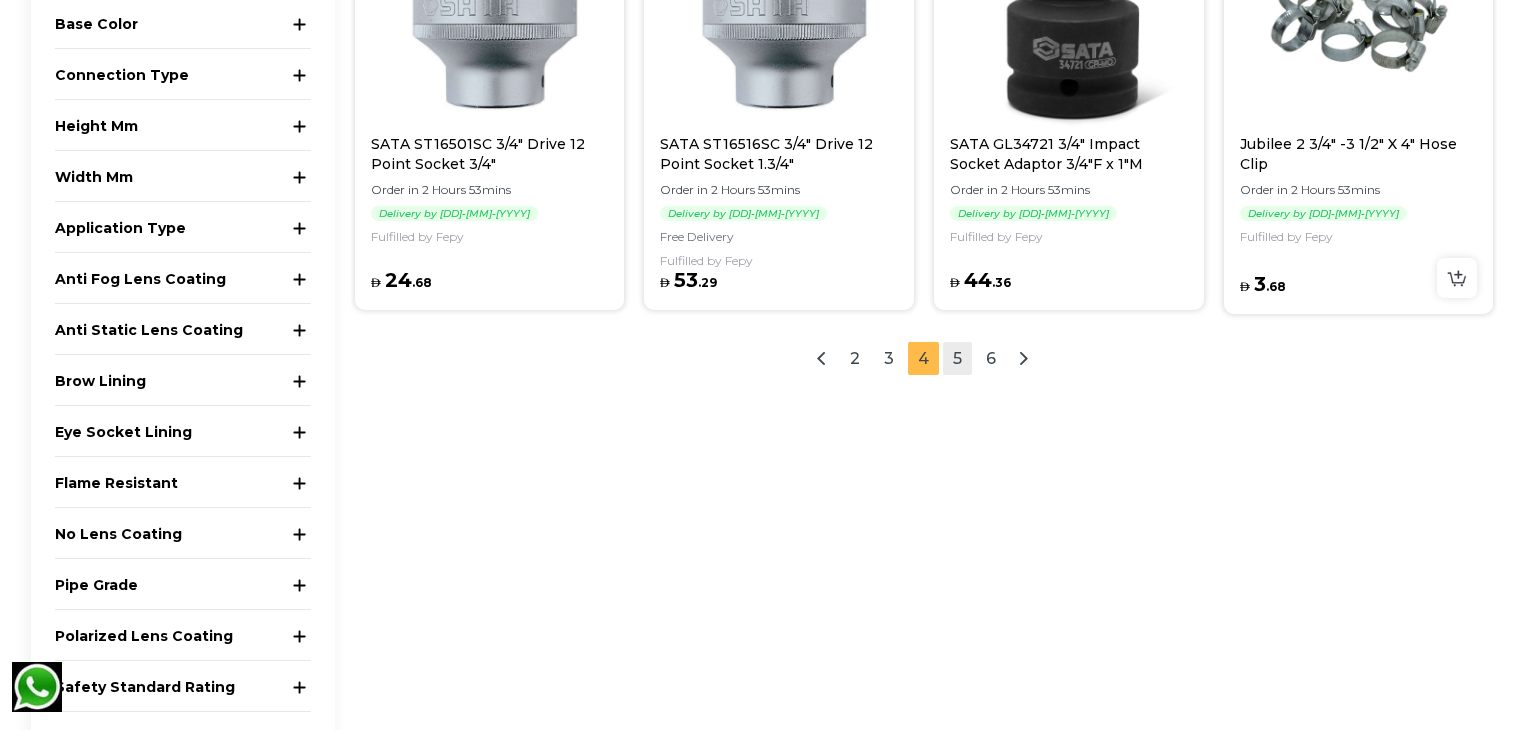 click on "5" at bounding box center [957, 358] 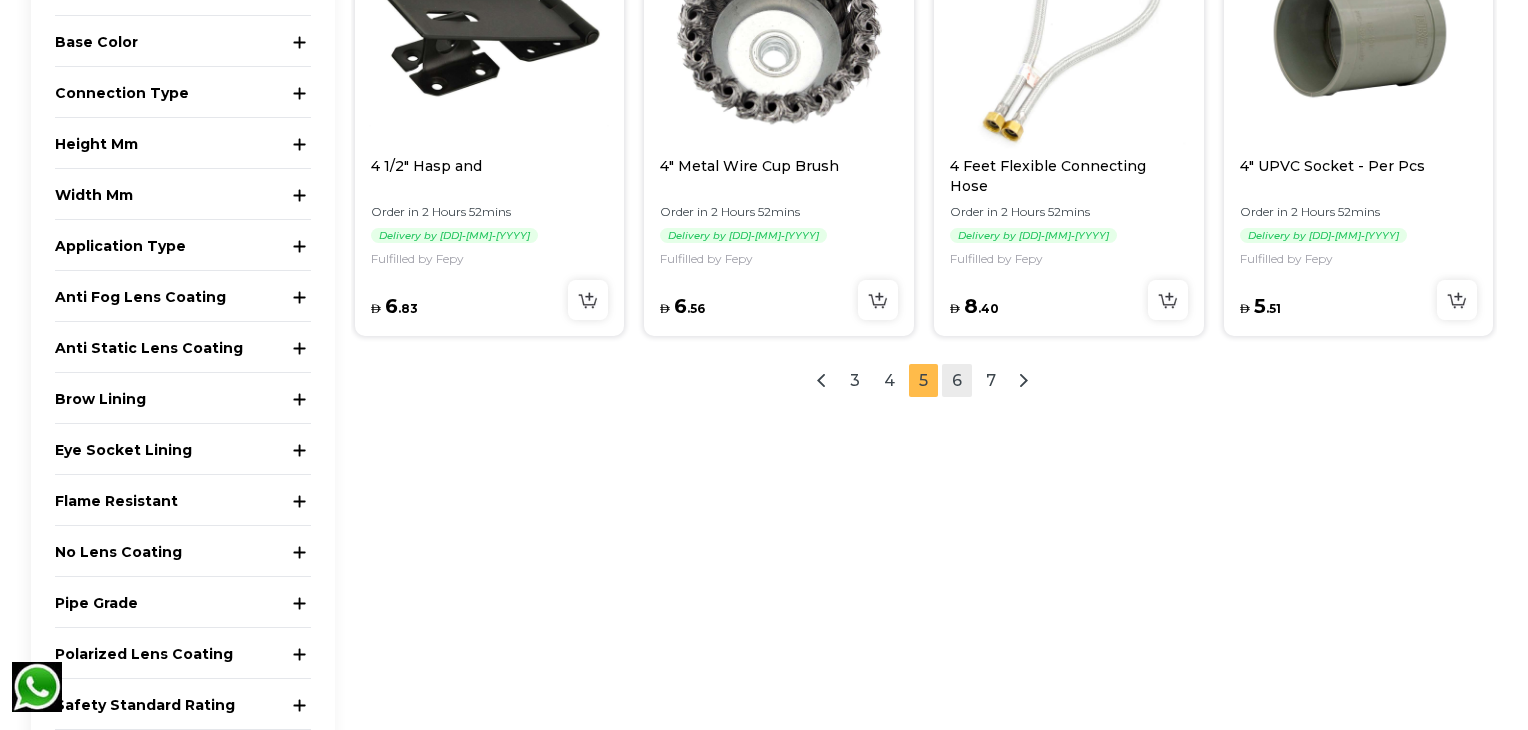scroll, scrollTop: 2300, scrollLeft: 0, axis: vertical 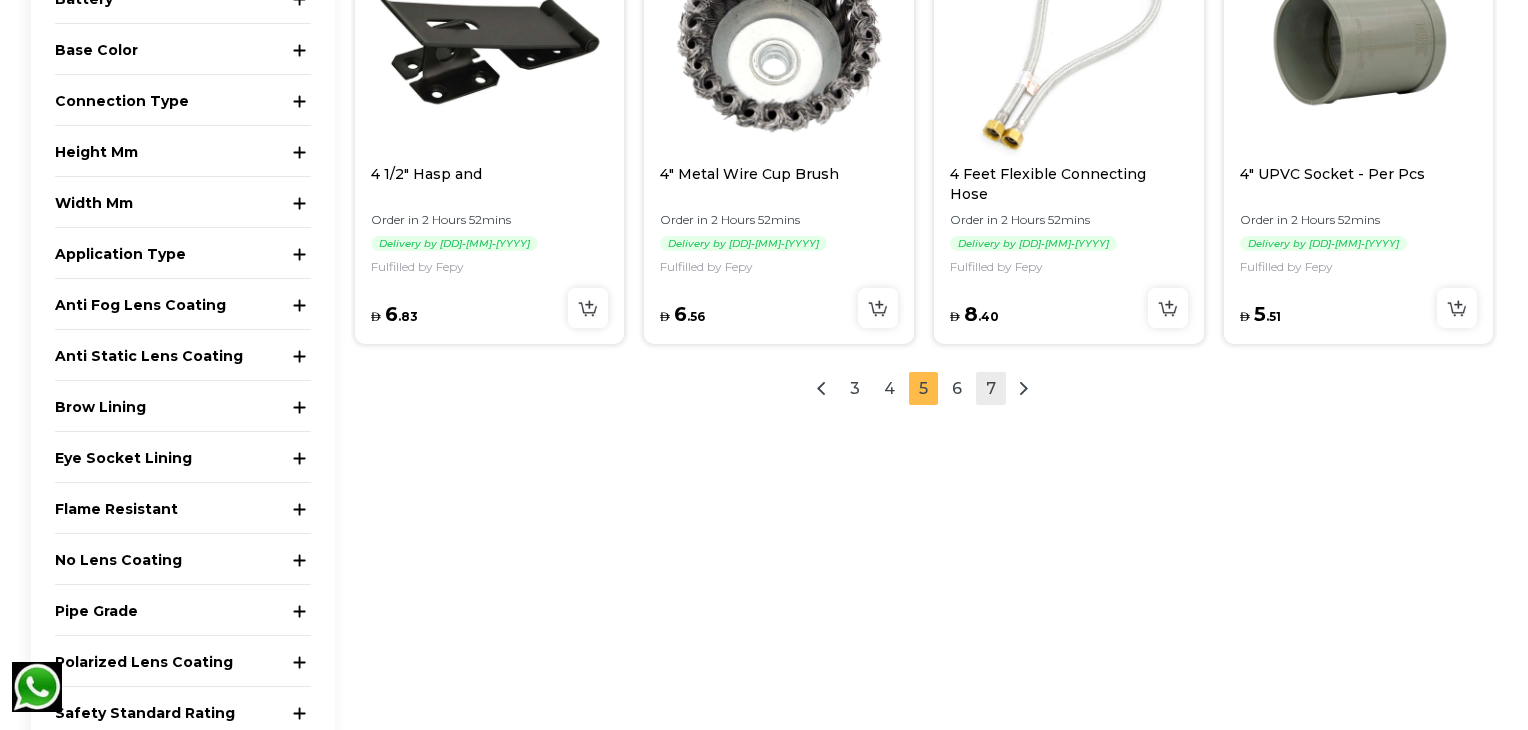 click on "7" at bounding box center (991, 388) 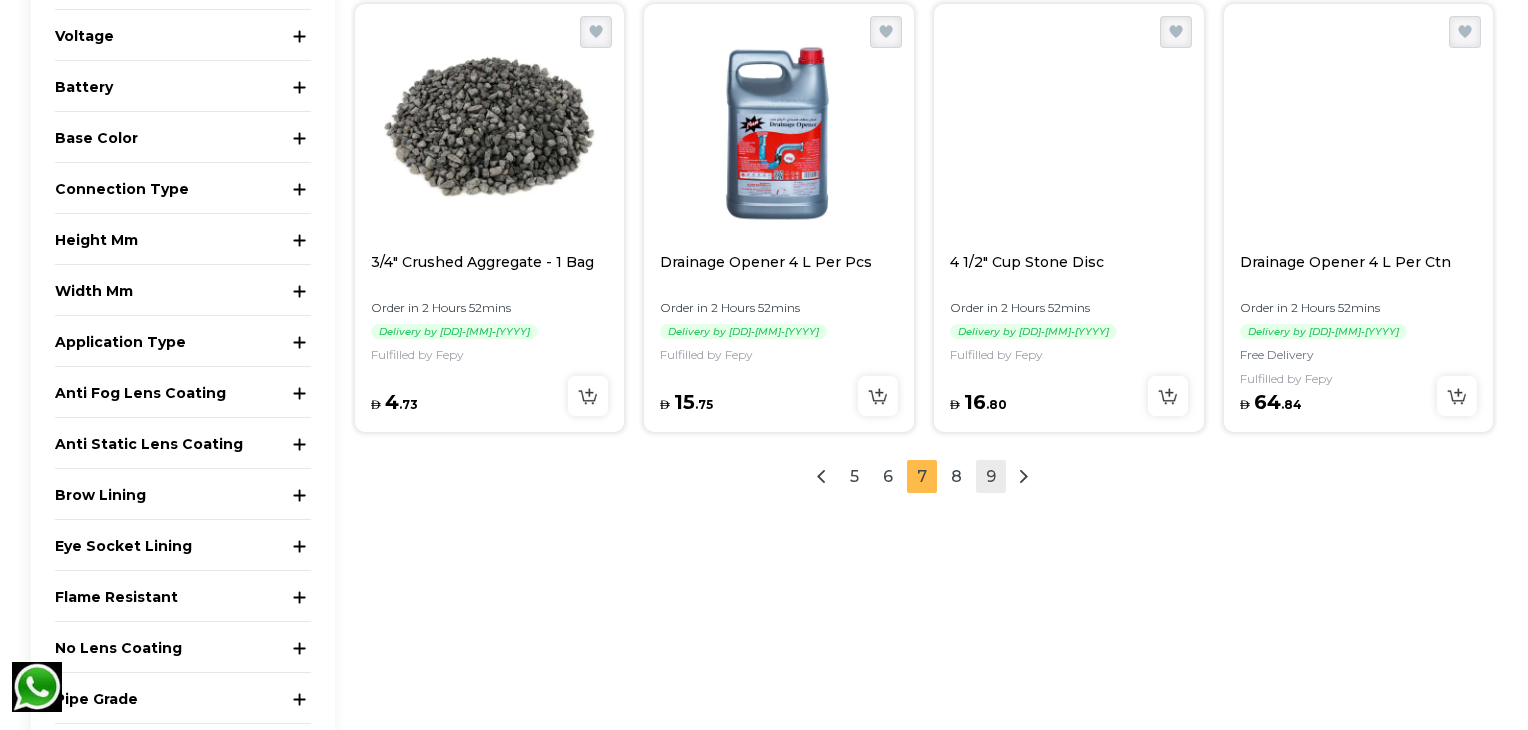 scroll, scrollTop: 2212, scrollLeft: 0, axis: vertical 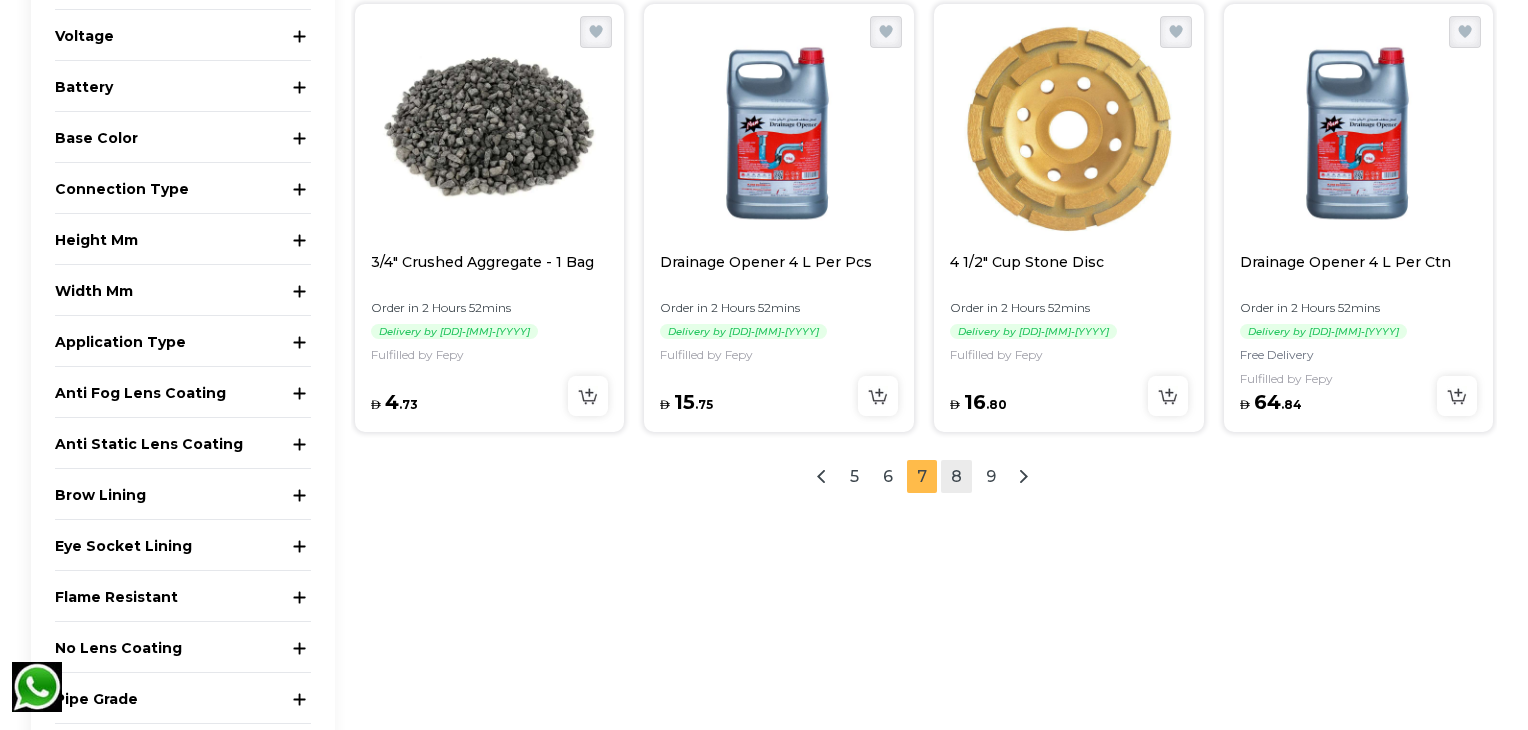 click on "8" at bounding box center (956, 476) 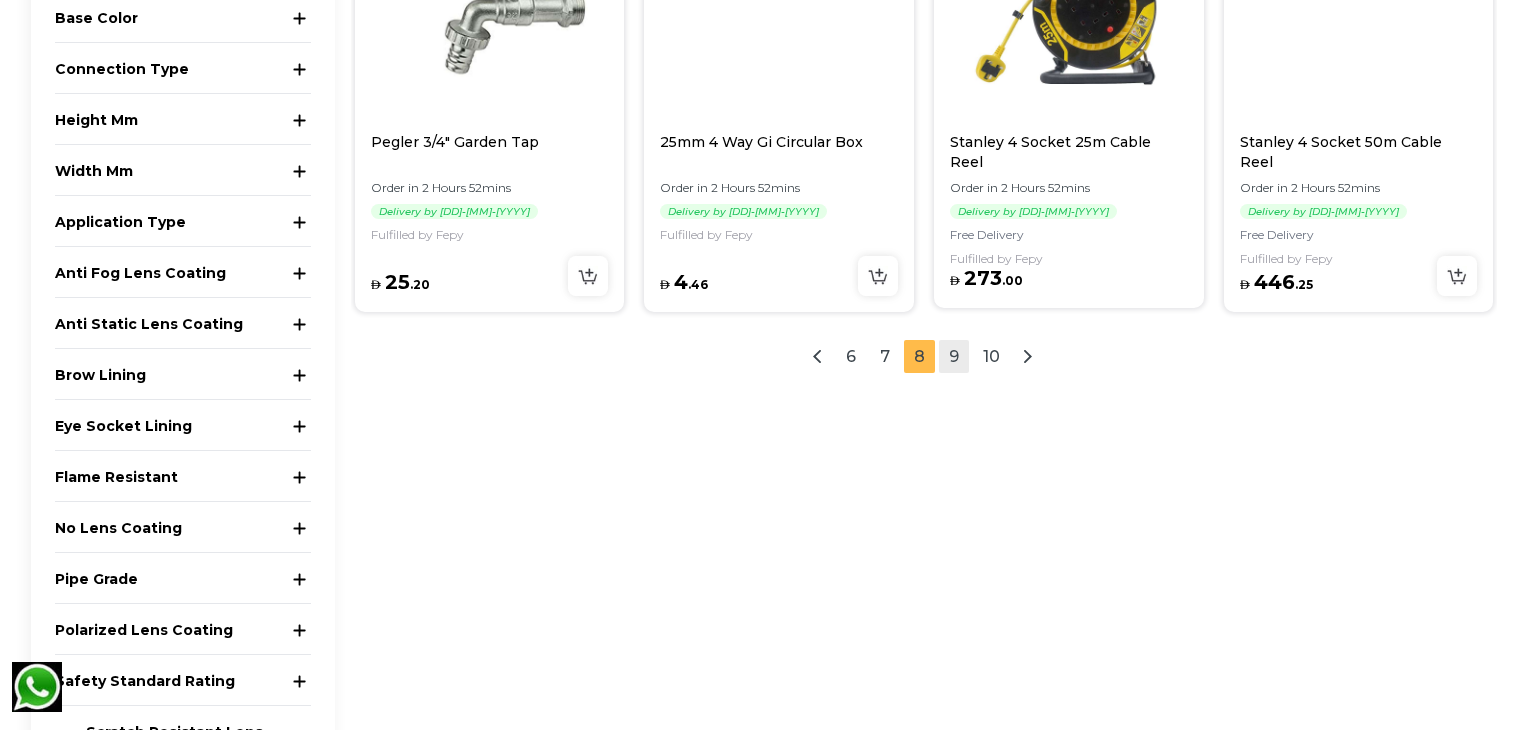 scroll, scrollTop: 2327, scrollLeft: 0, axis: vertical 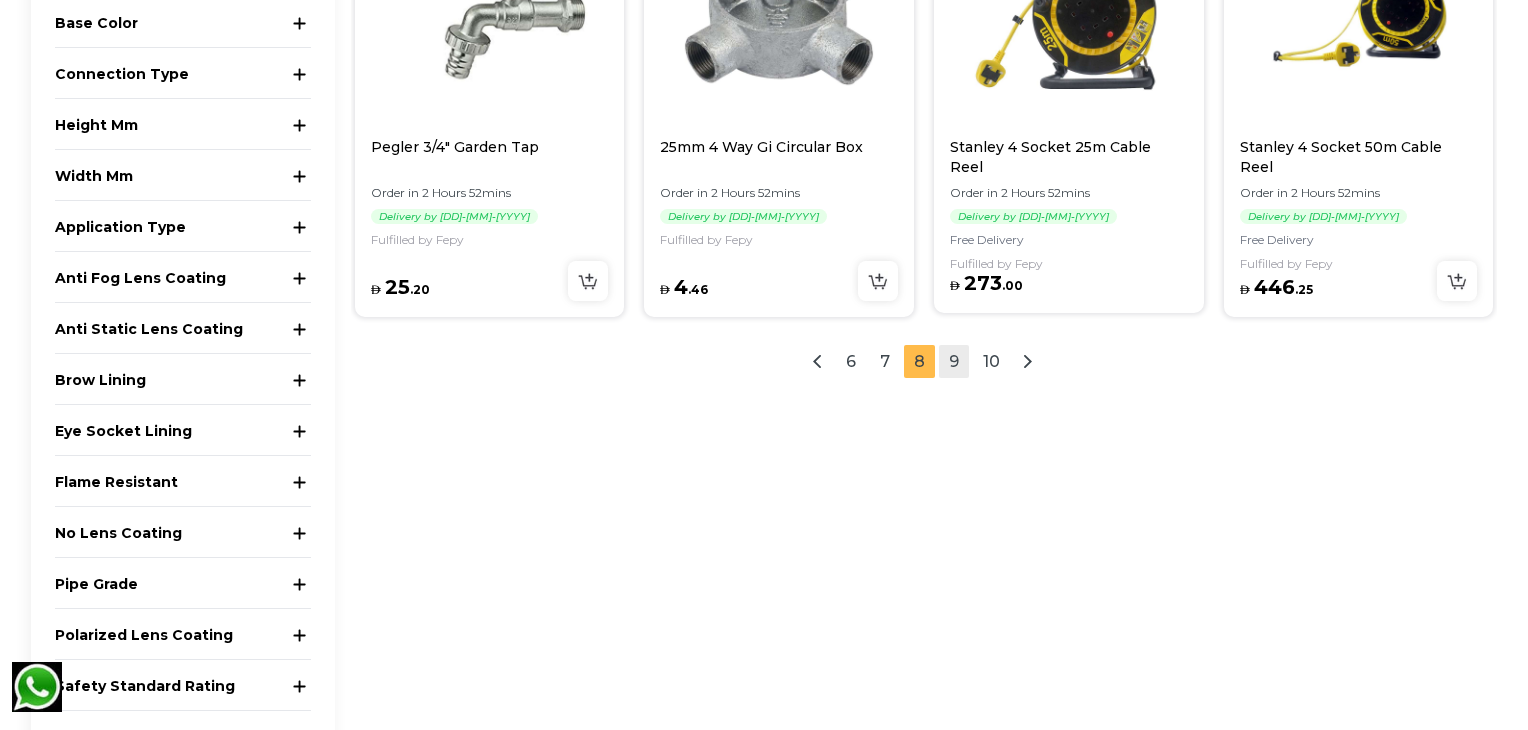 click on "9" at bounding box center (954, 361) 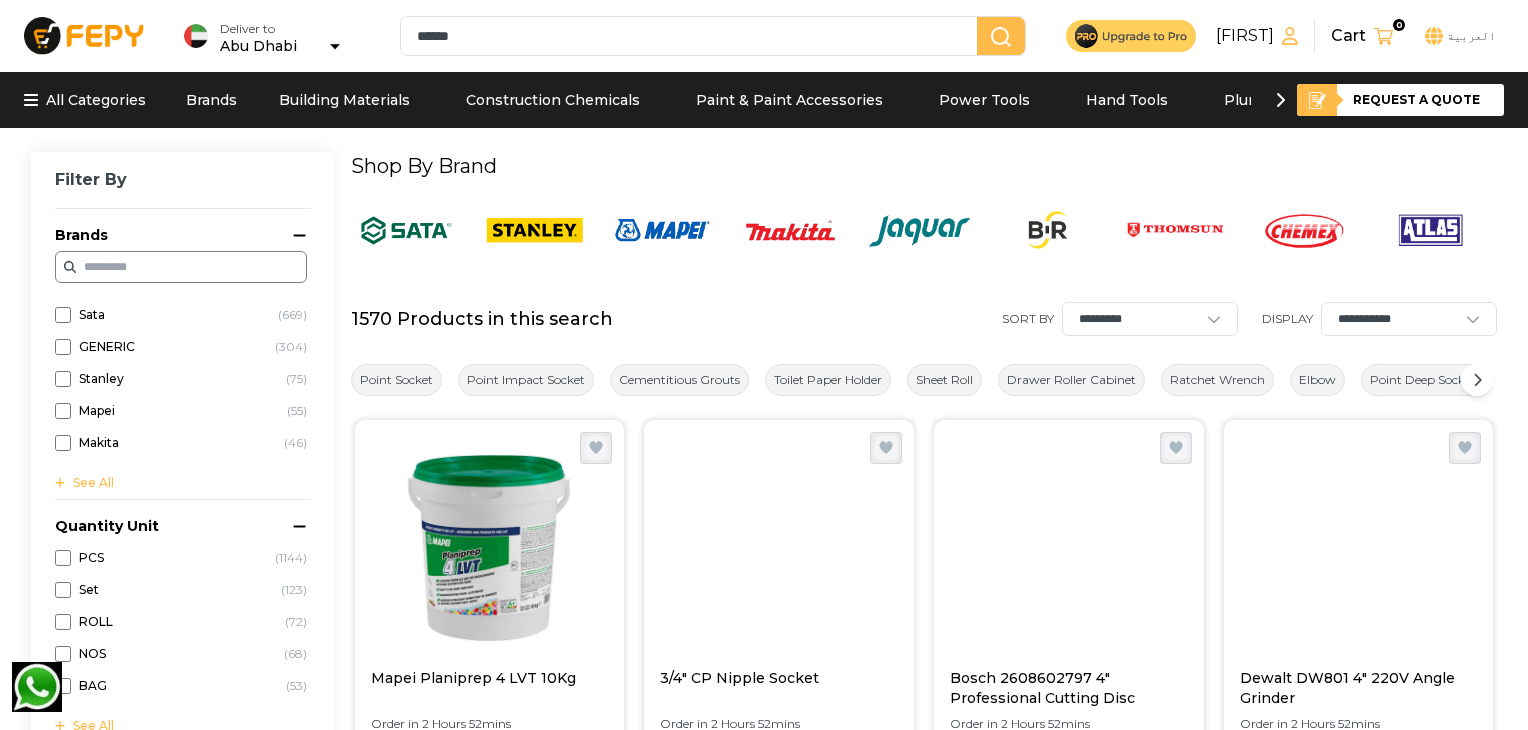 scroll, scrollTop: 0, scrollLeft: 0, axis: both 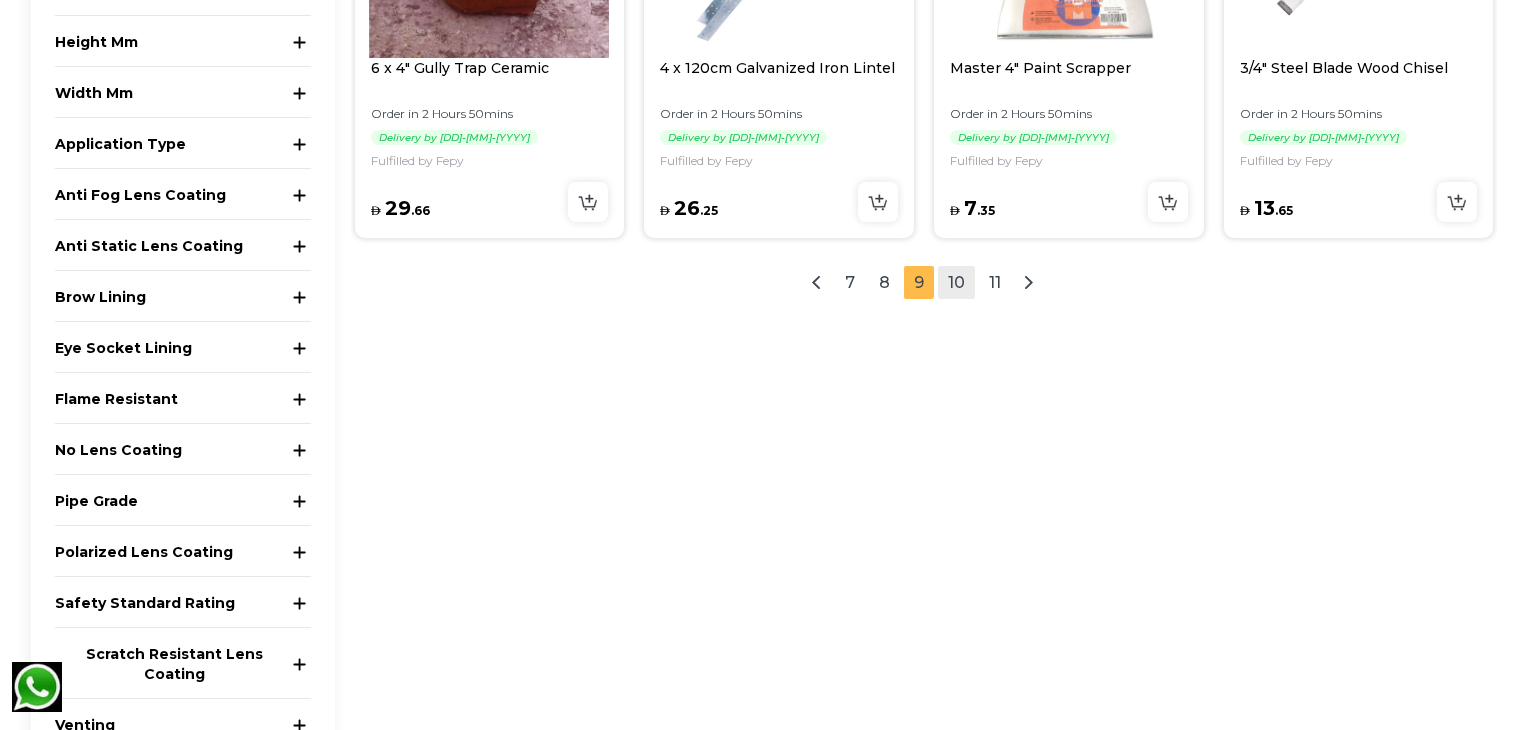 click on "10" at bounding box center (956, 282) 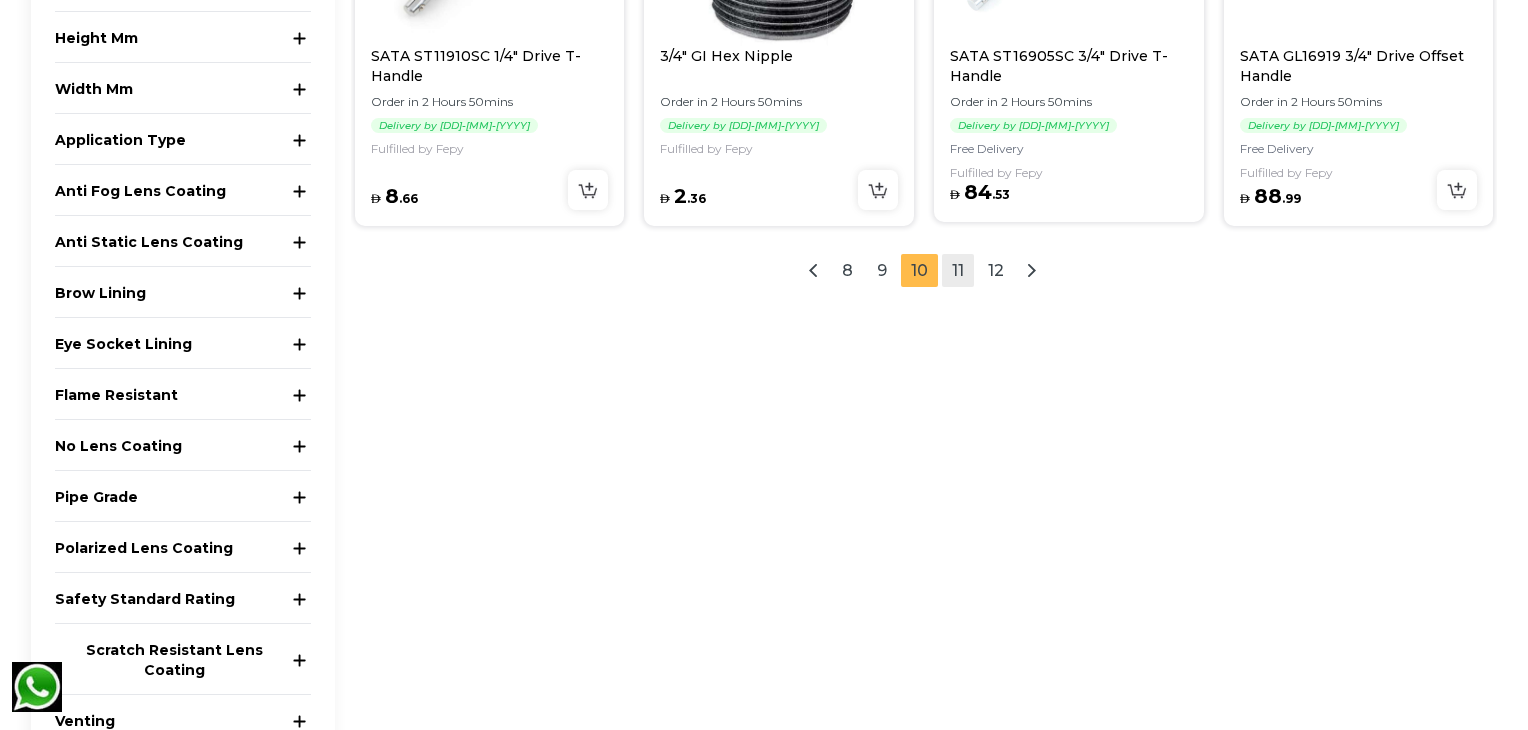 scroll, scrollTop: 2419, scrollLeft: 0, axis: vertical 